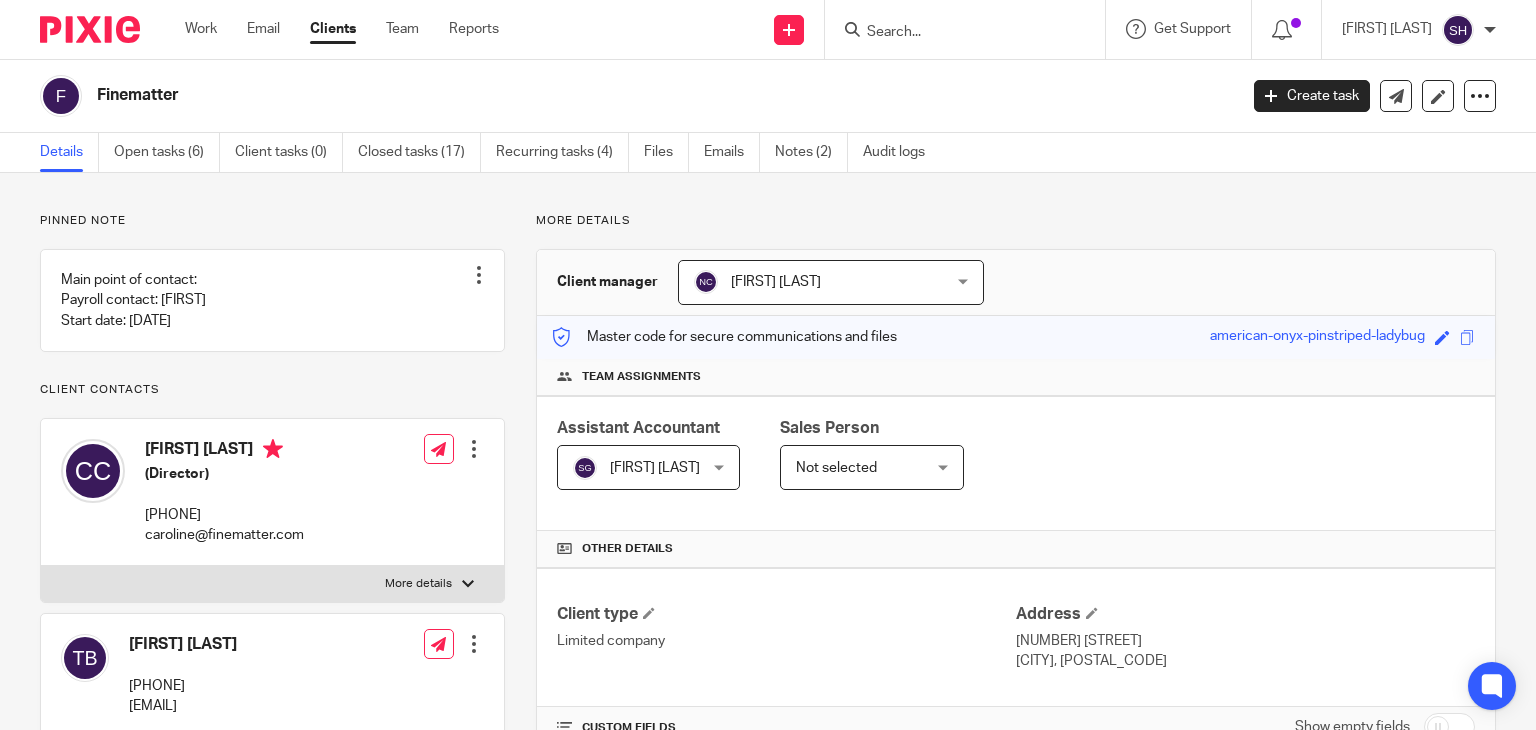 scroll, scrollTop: 0, scrollLeft: 0, axis: both 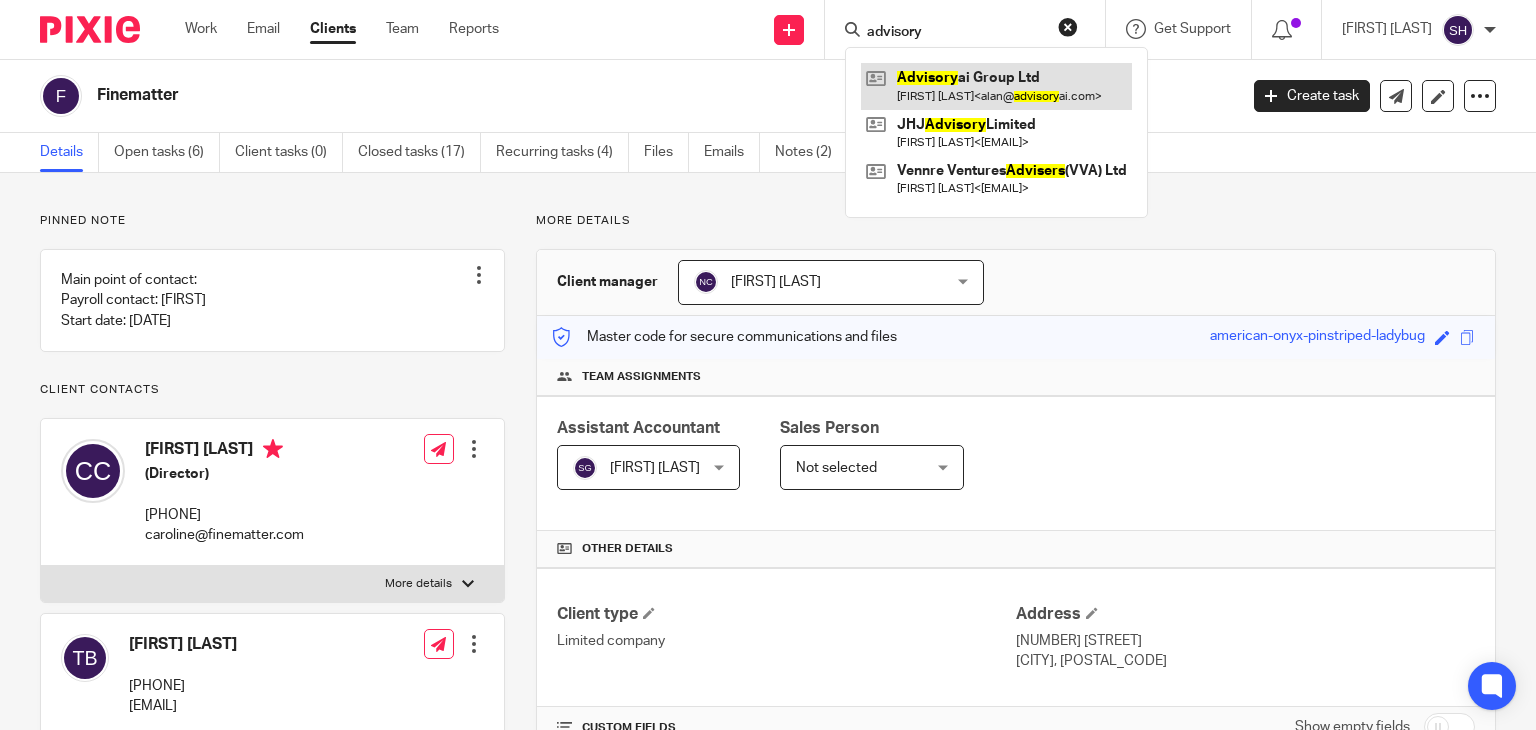 type on "advisory" 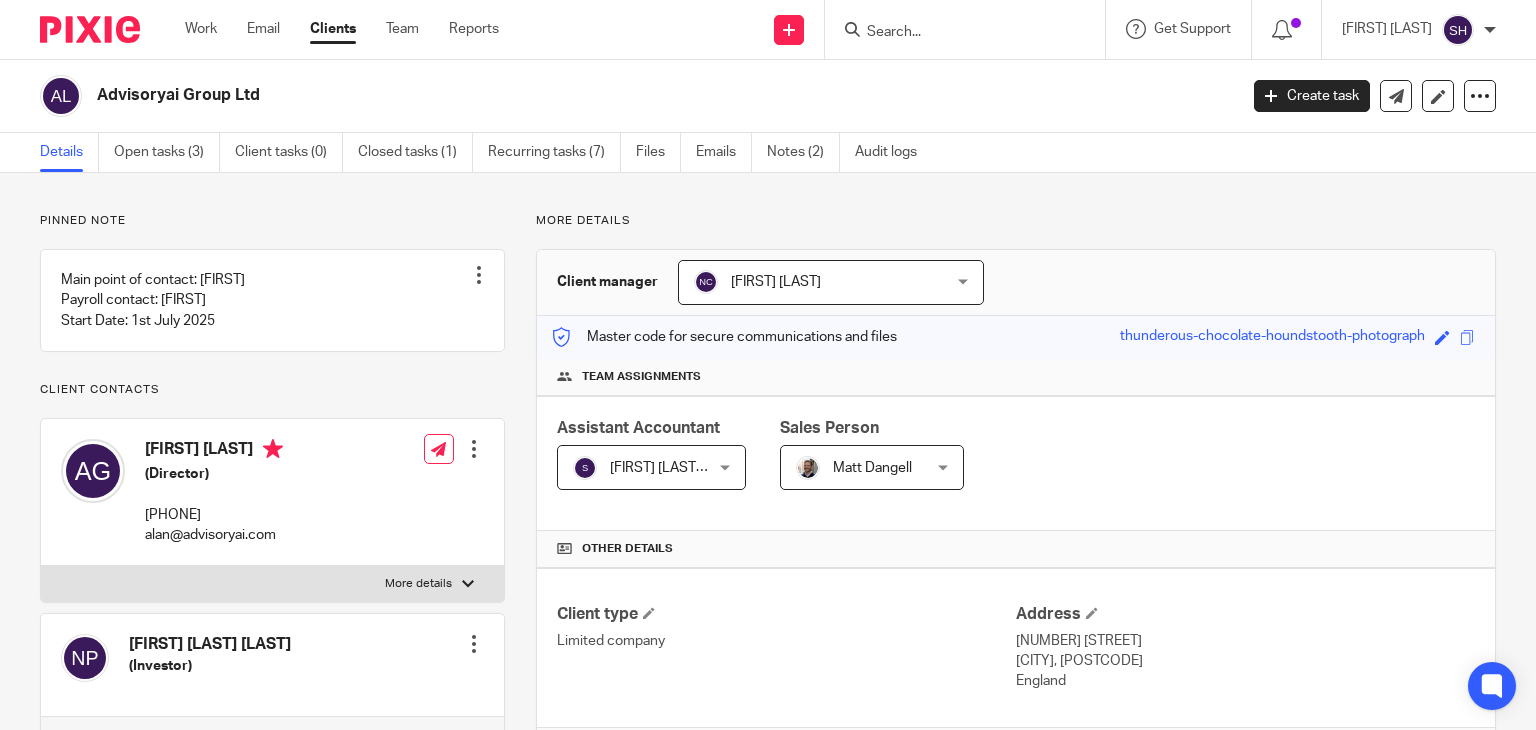 scroll, scrollTop: 0, scrollLeft: 0, axis: both 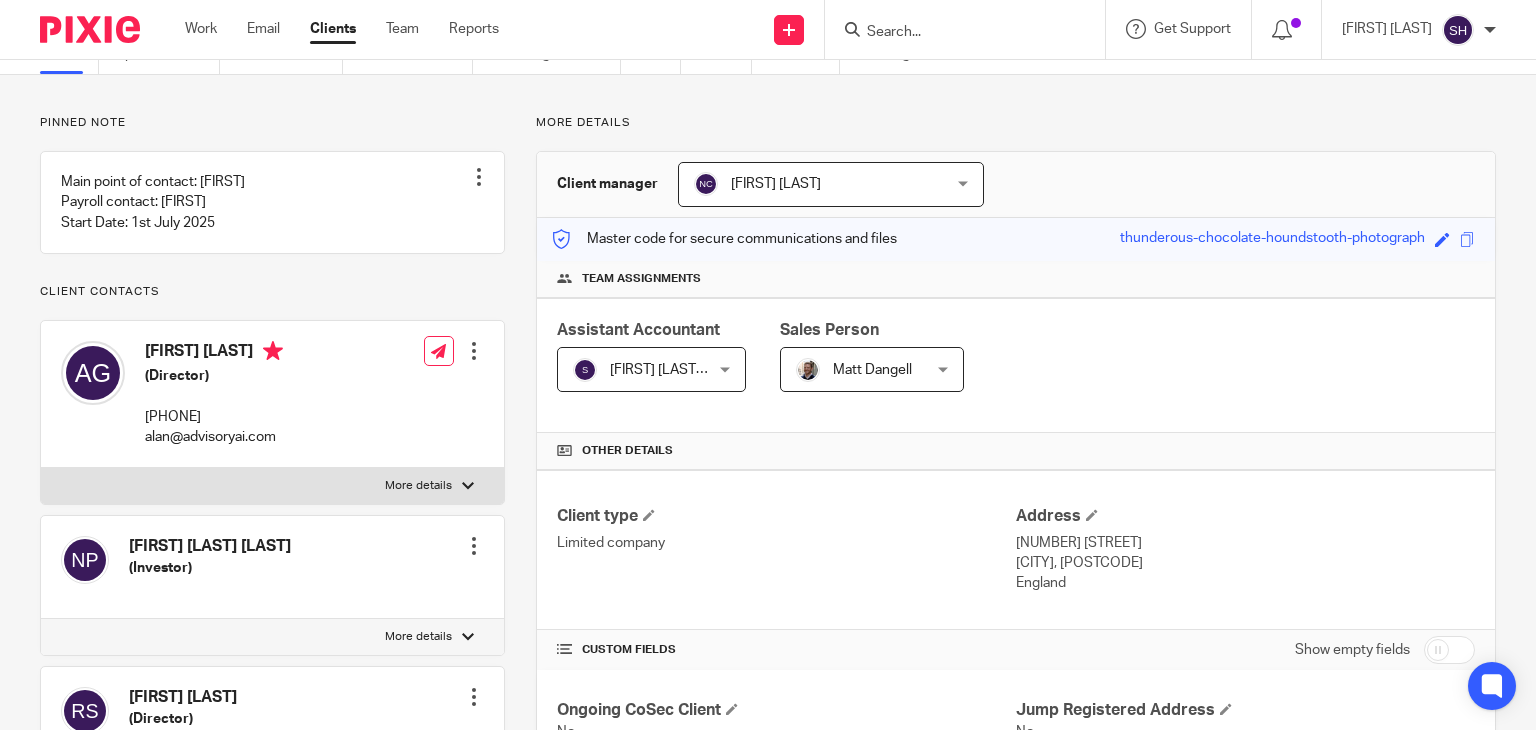 click on "[FIRST] [LAST]
[FIRST] [LAST]" at bounding box center (872, 369) 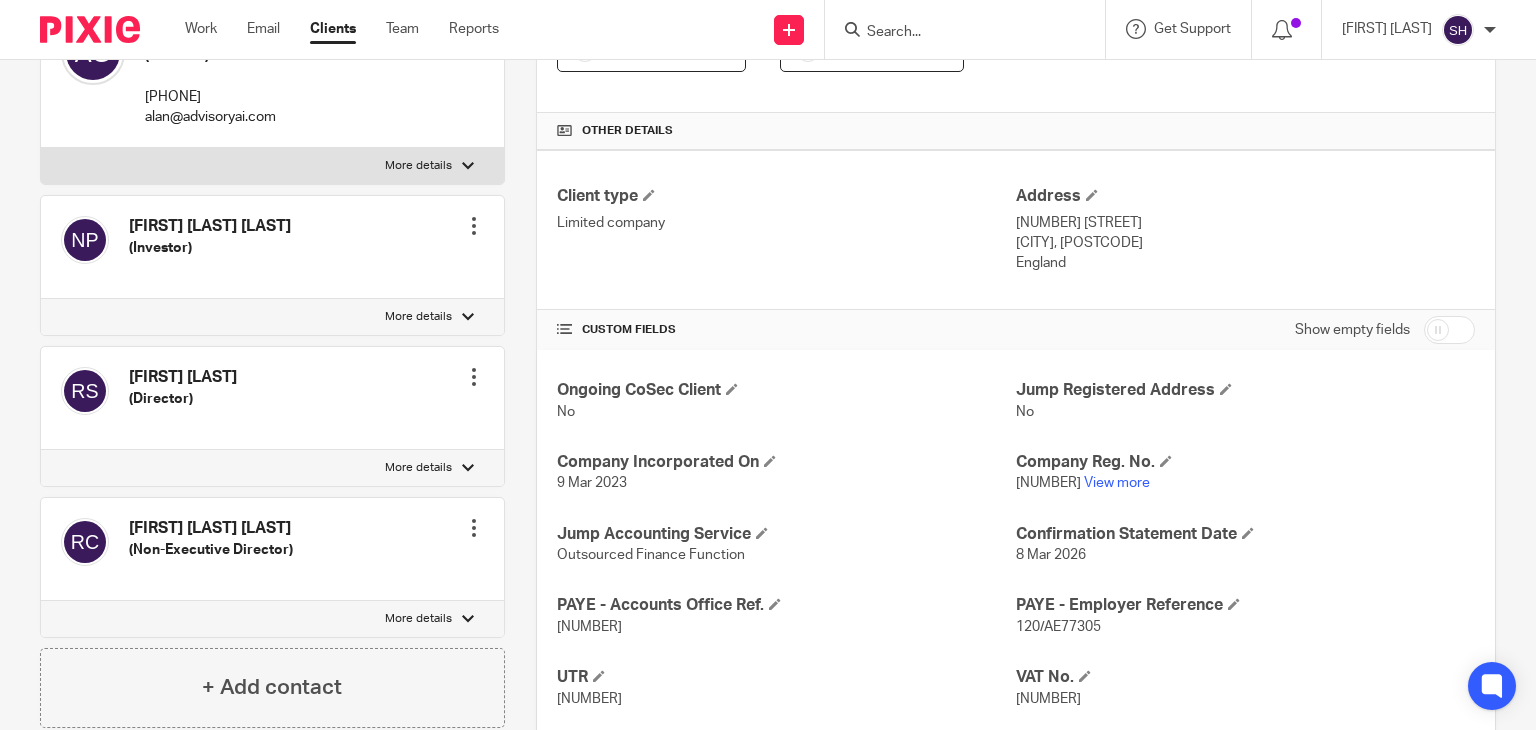 scroll, scrollTop: 682, scrollLeft: 0, axis: vertical 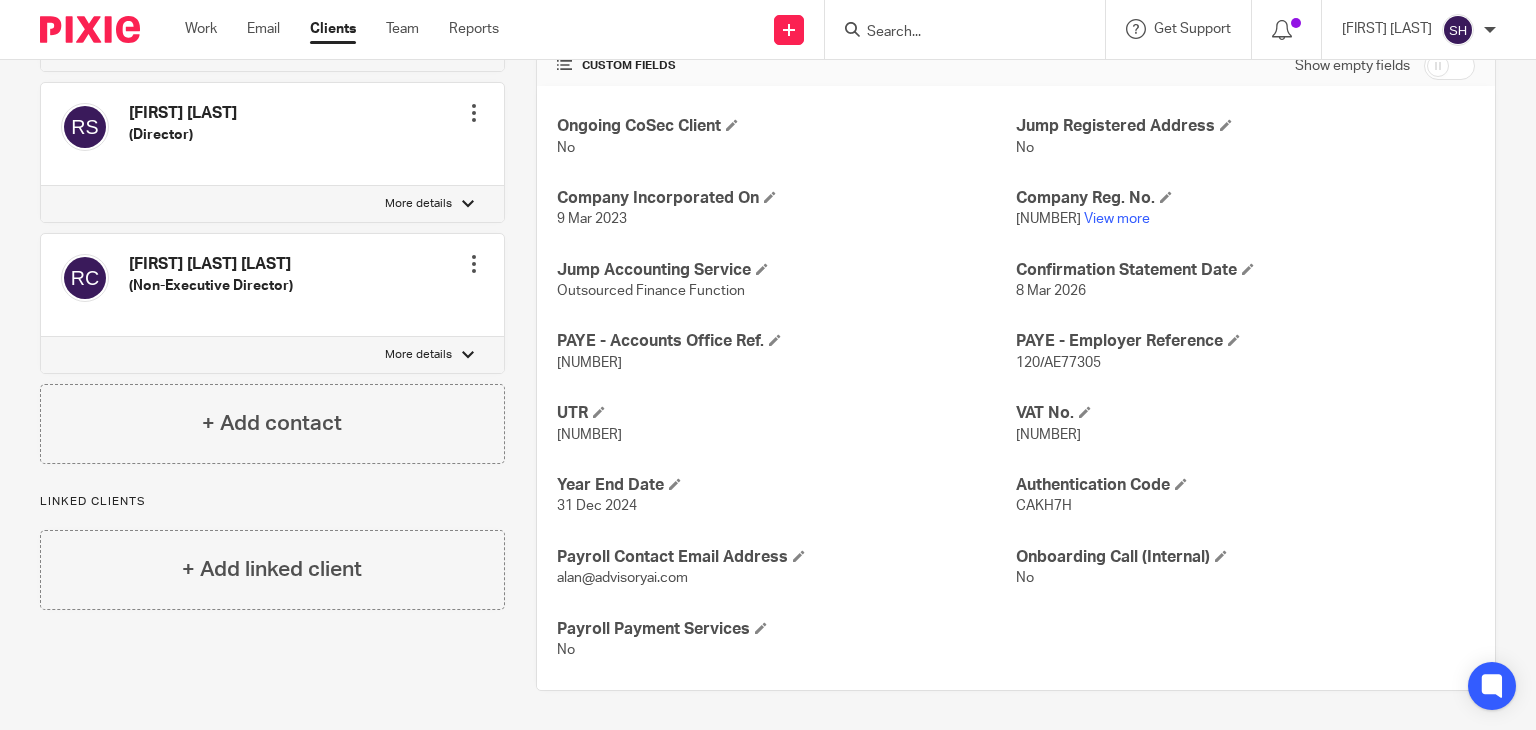 click on "[NUMBER]" at bounding box center [589, 435] 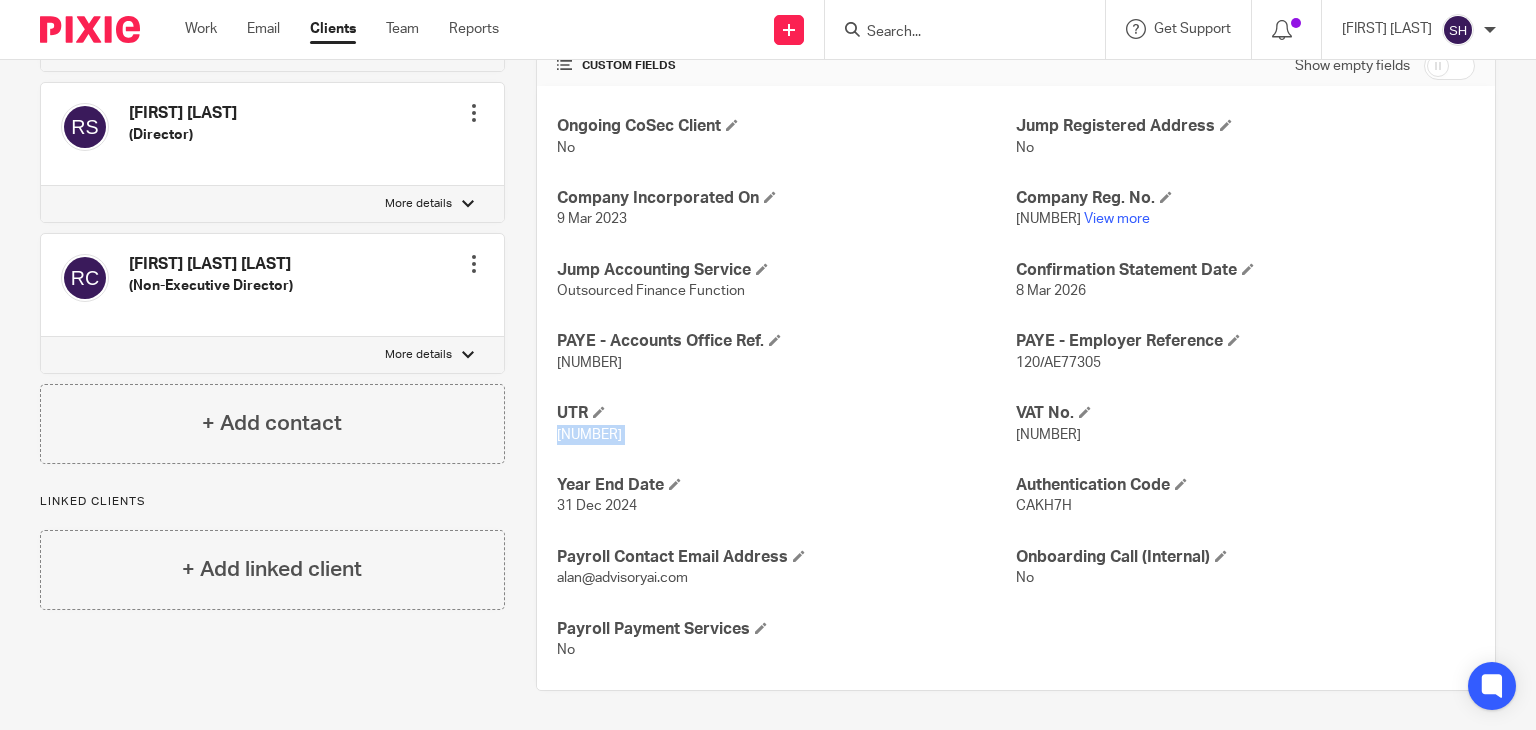 click on "2713023371" at bounding box center [589, 435] 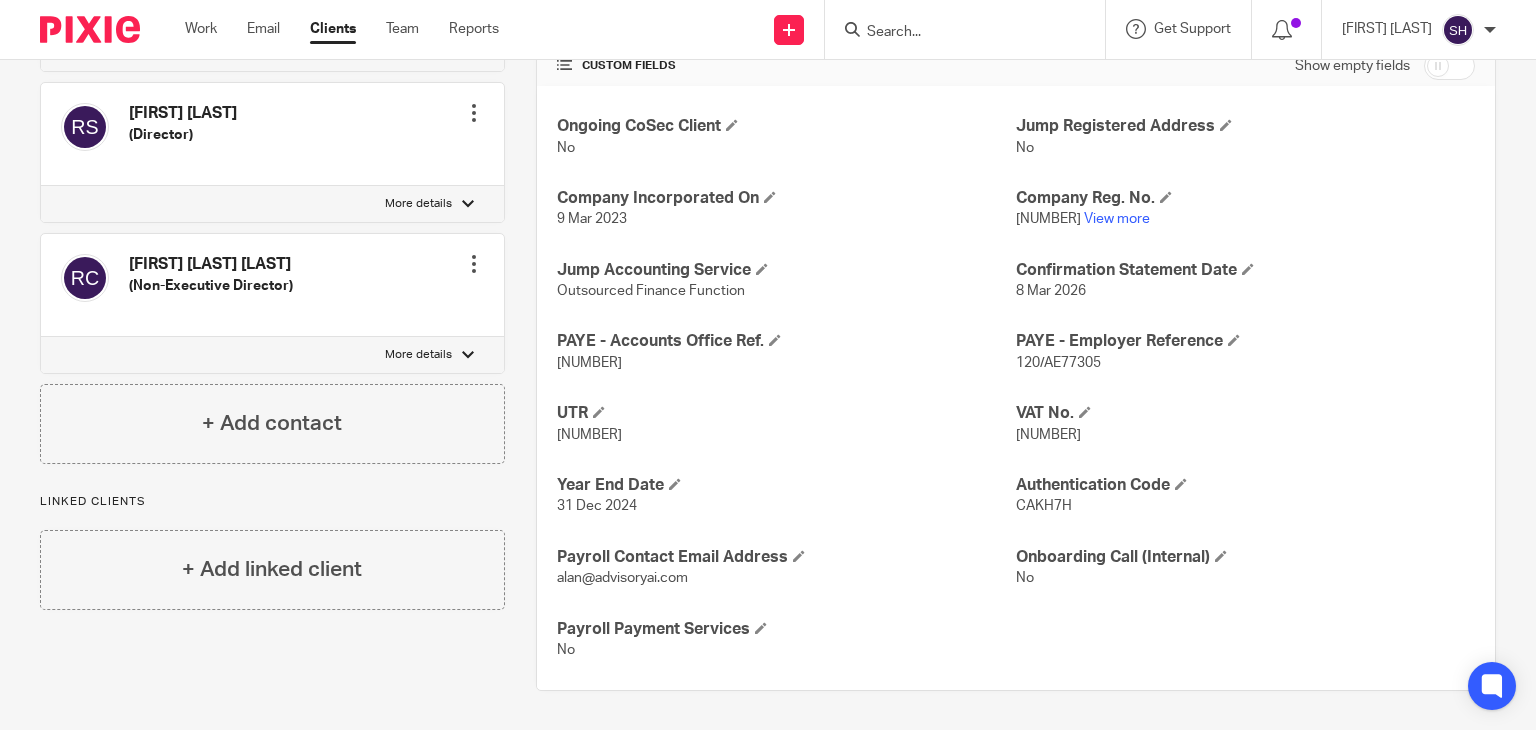 click on "14719918" at bounding box center (1048, 219) 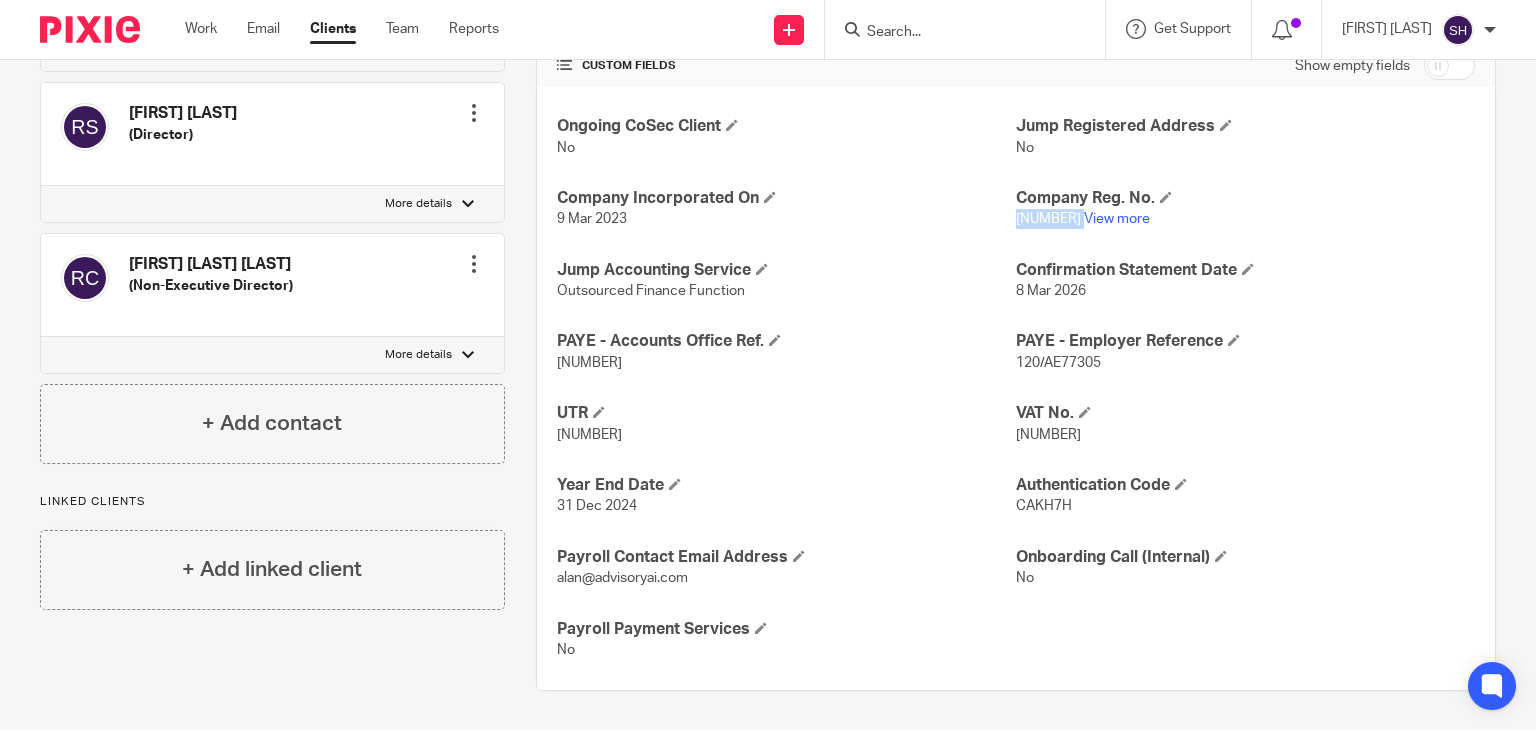 click on "14719918" at bounding box center [1048, 219] 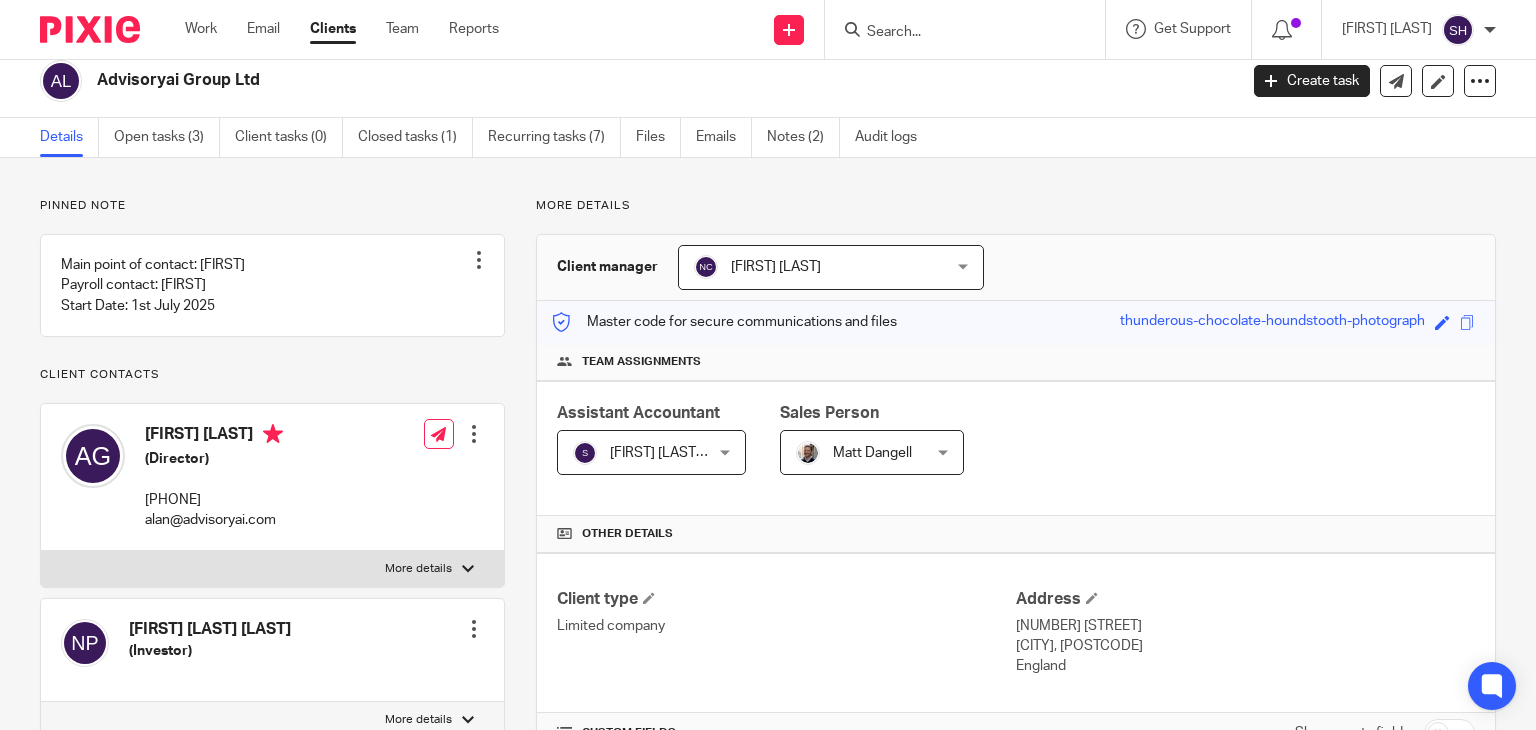 scroll, scrollTop: 0, scrollLeft: 0, axis: both 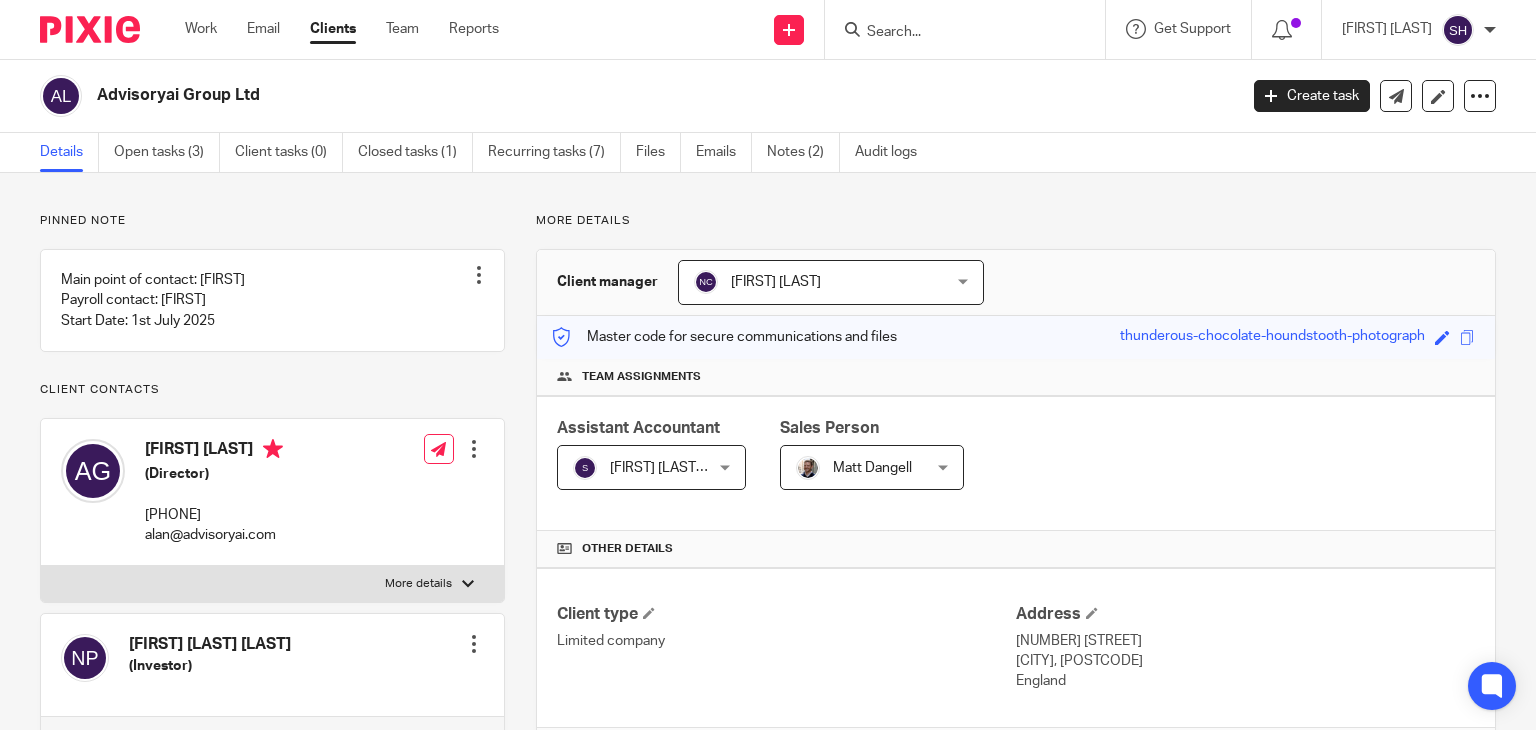 click on "Advisoryai Group Ltd" at bounding box center [548, 95] 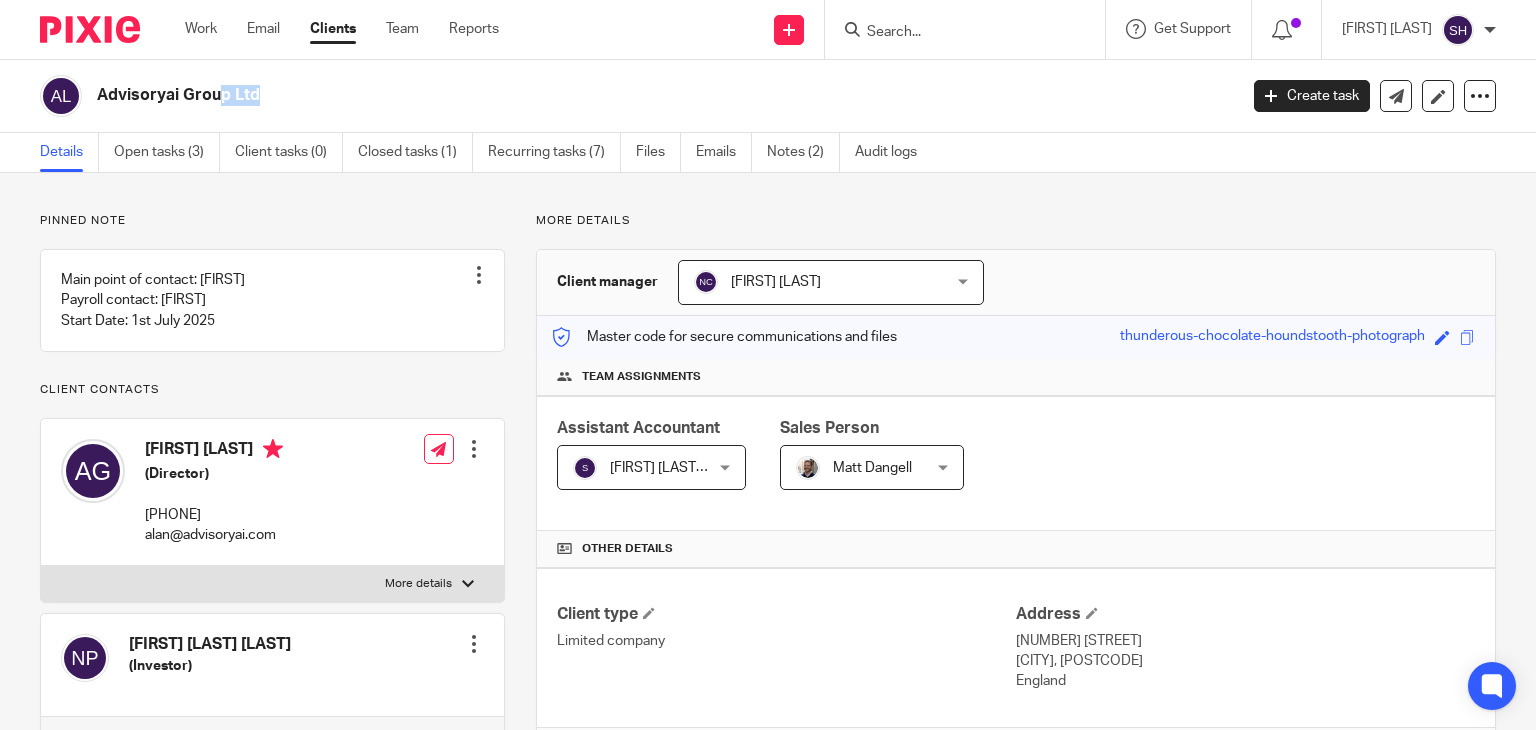 click on "Advisoryai Group Ltd" at bounding box center (548, 95) 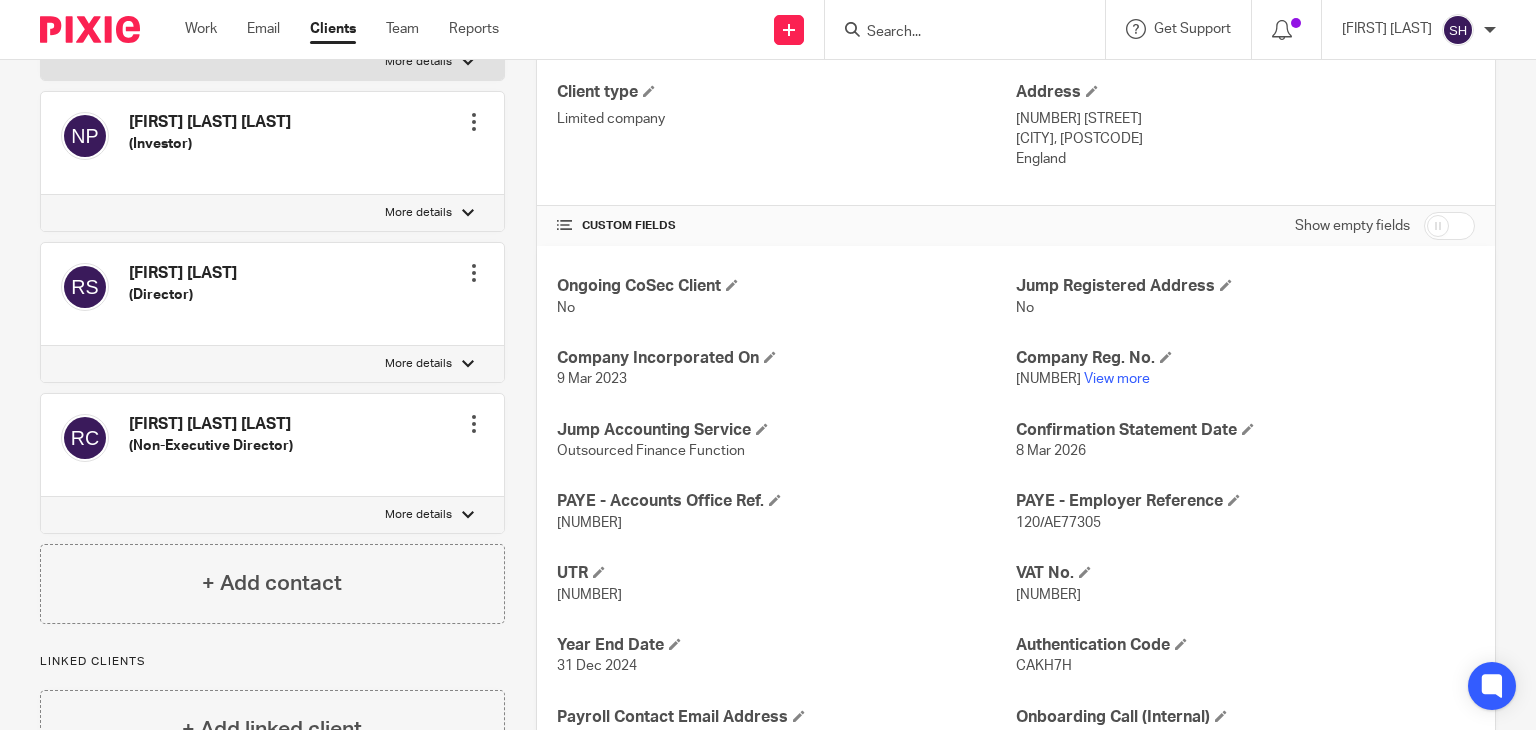 scroll, scrollTop: 682, scrollLeft: 0, axis: vertical 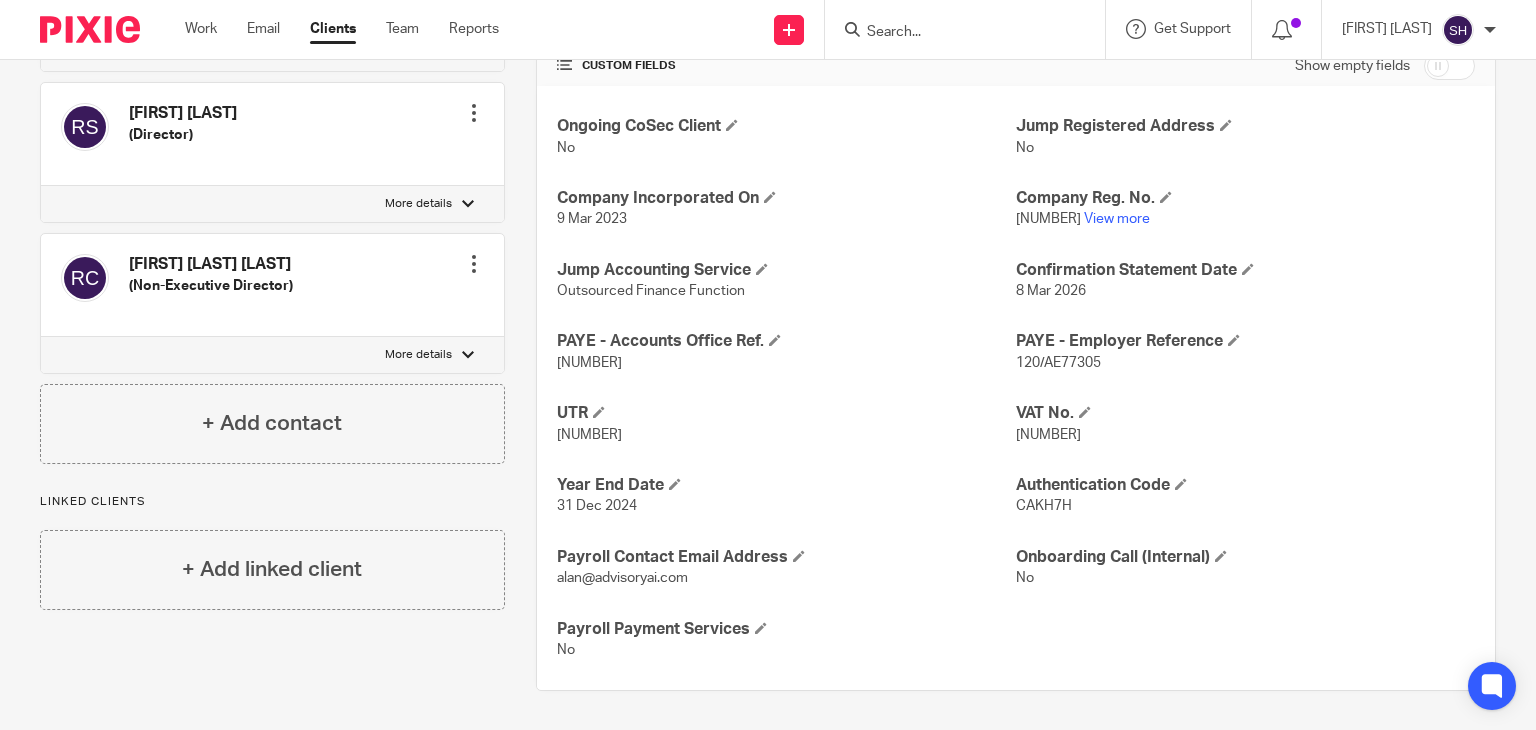 click on "120PM03165173" at bounding box center [589, 363] 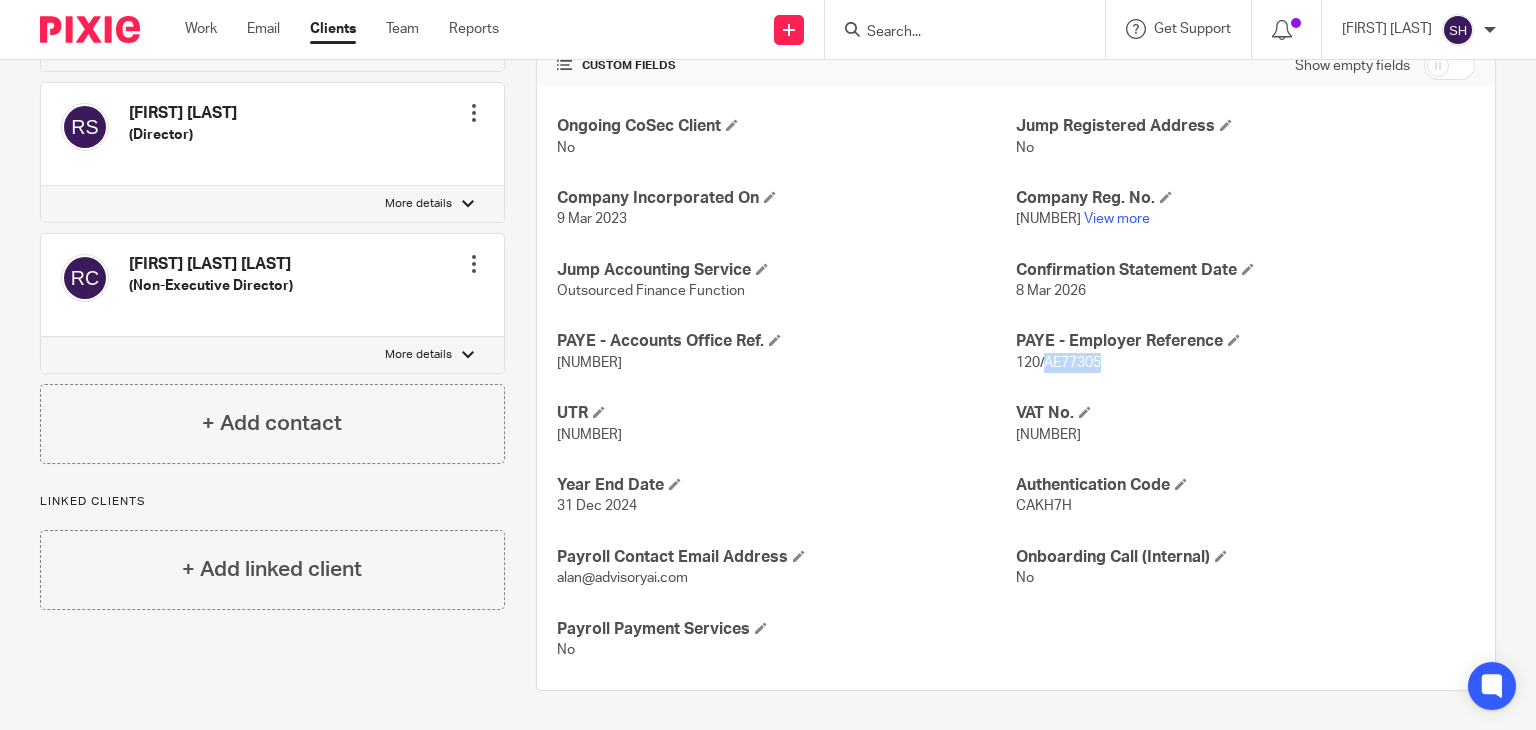 click on "120/AE77305" at bounding box center (1058, 363) 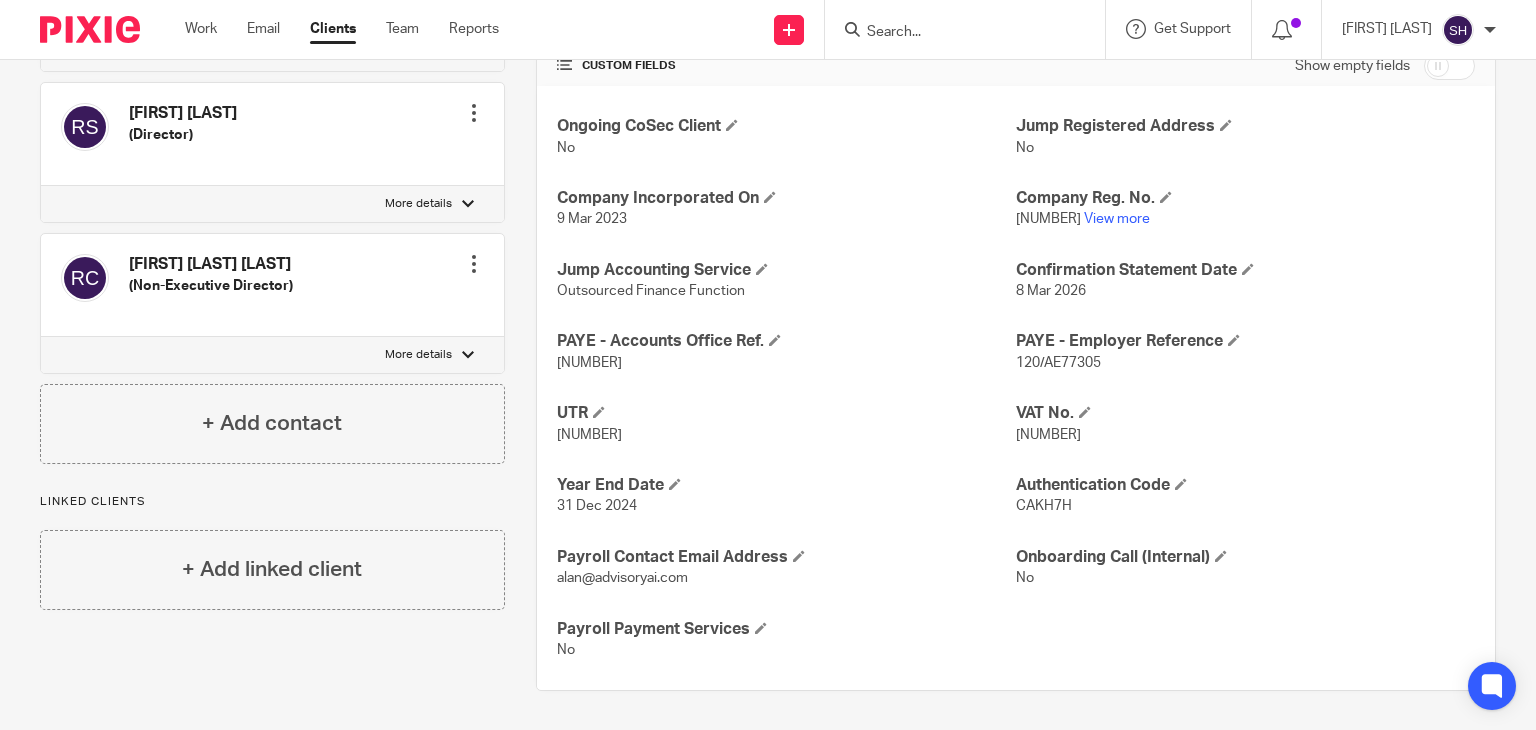 click on "2713023371" at bounding box center [589, 435] 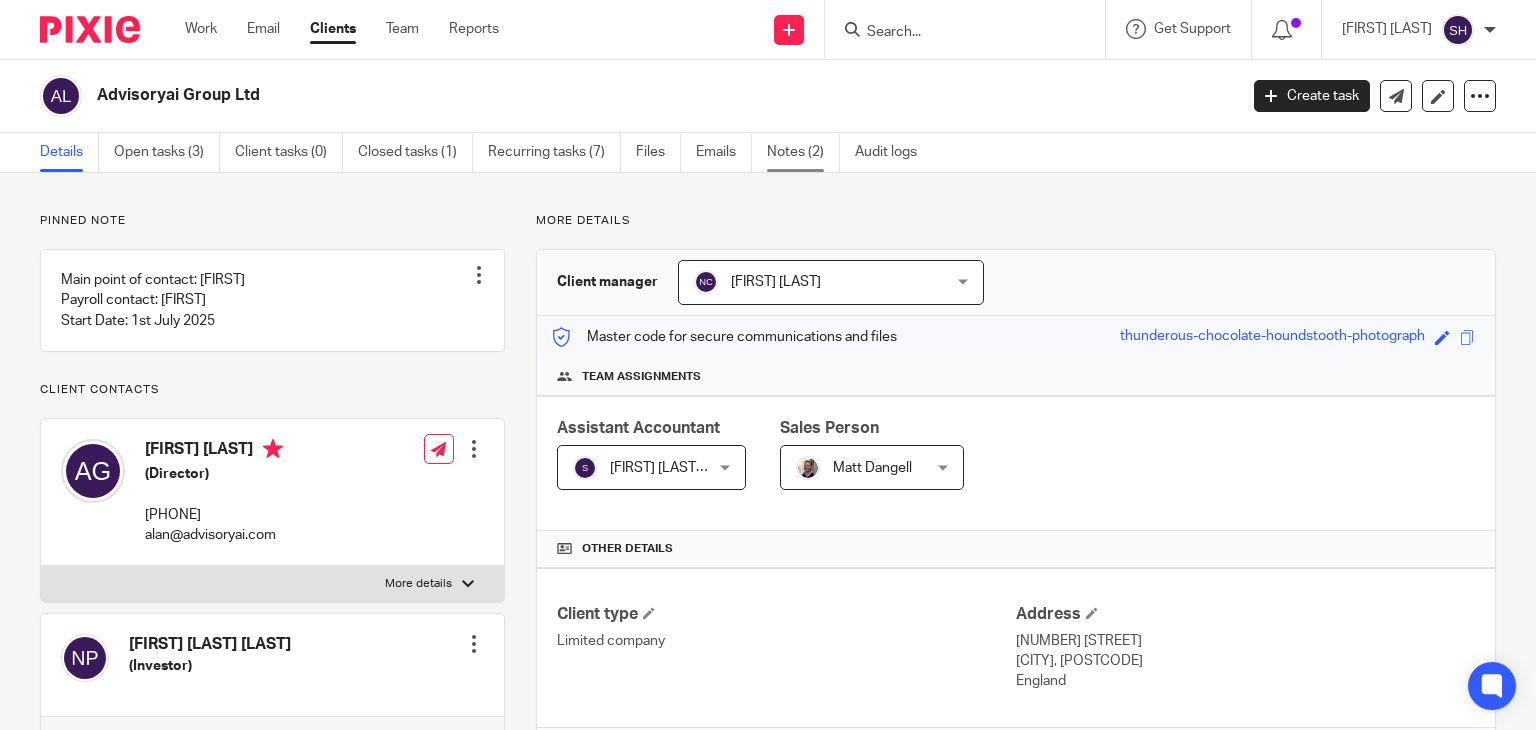 click on "Notes (2)" at bounding box center [803, 152] 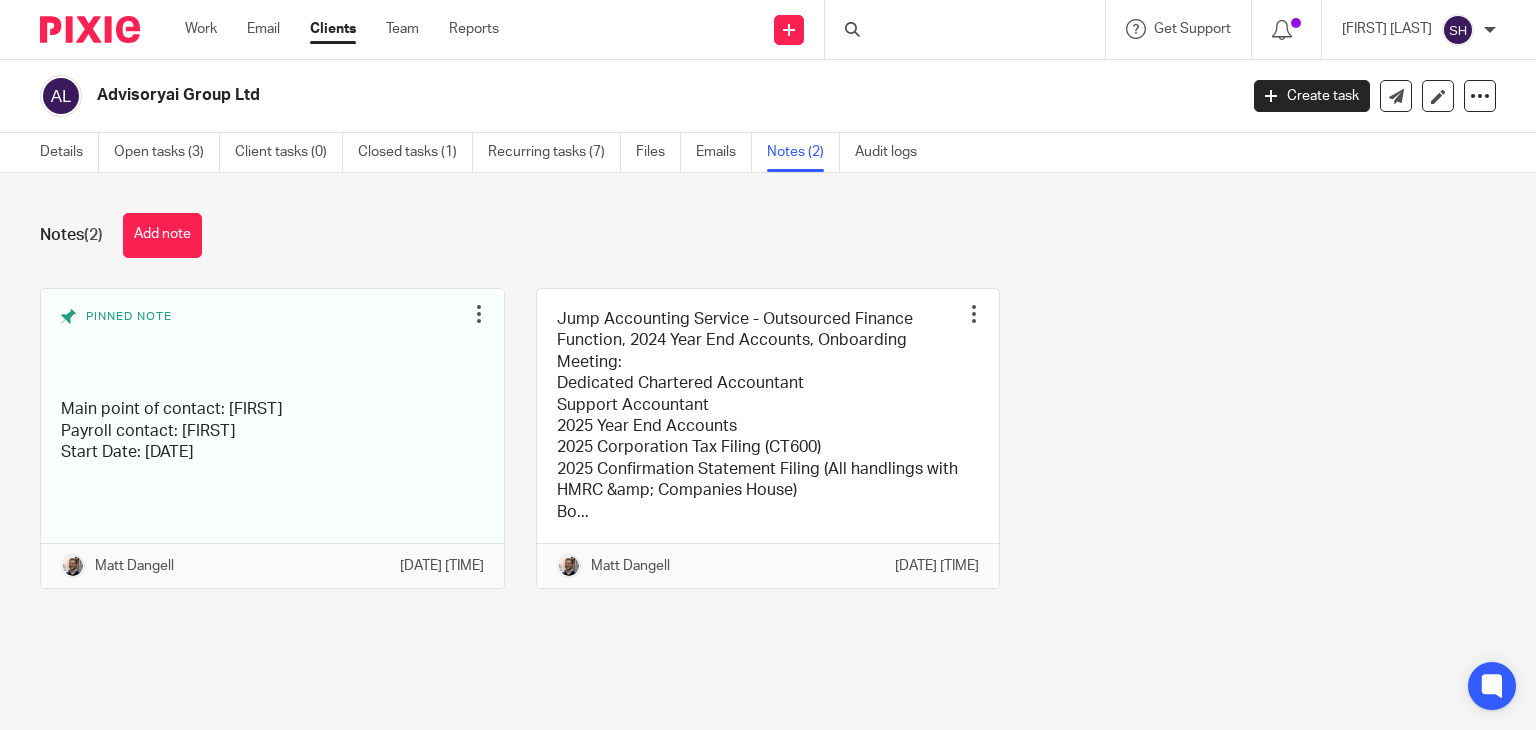 scroll, scrollTop: 0, scrollLeft: 0, axis: both 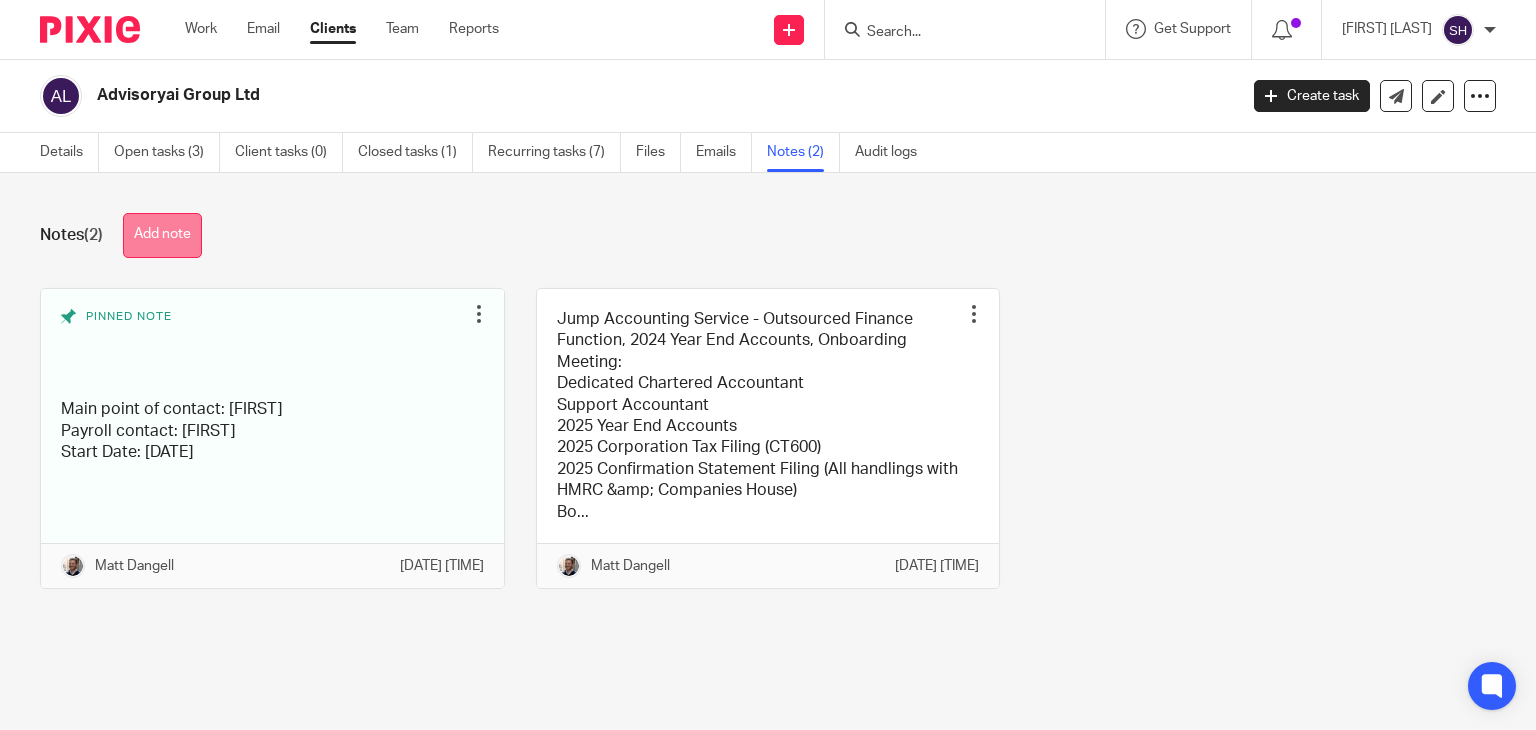 click on "Add note" at bounding box center (162, 235) 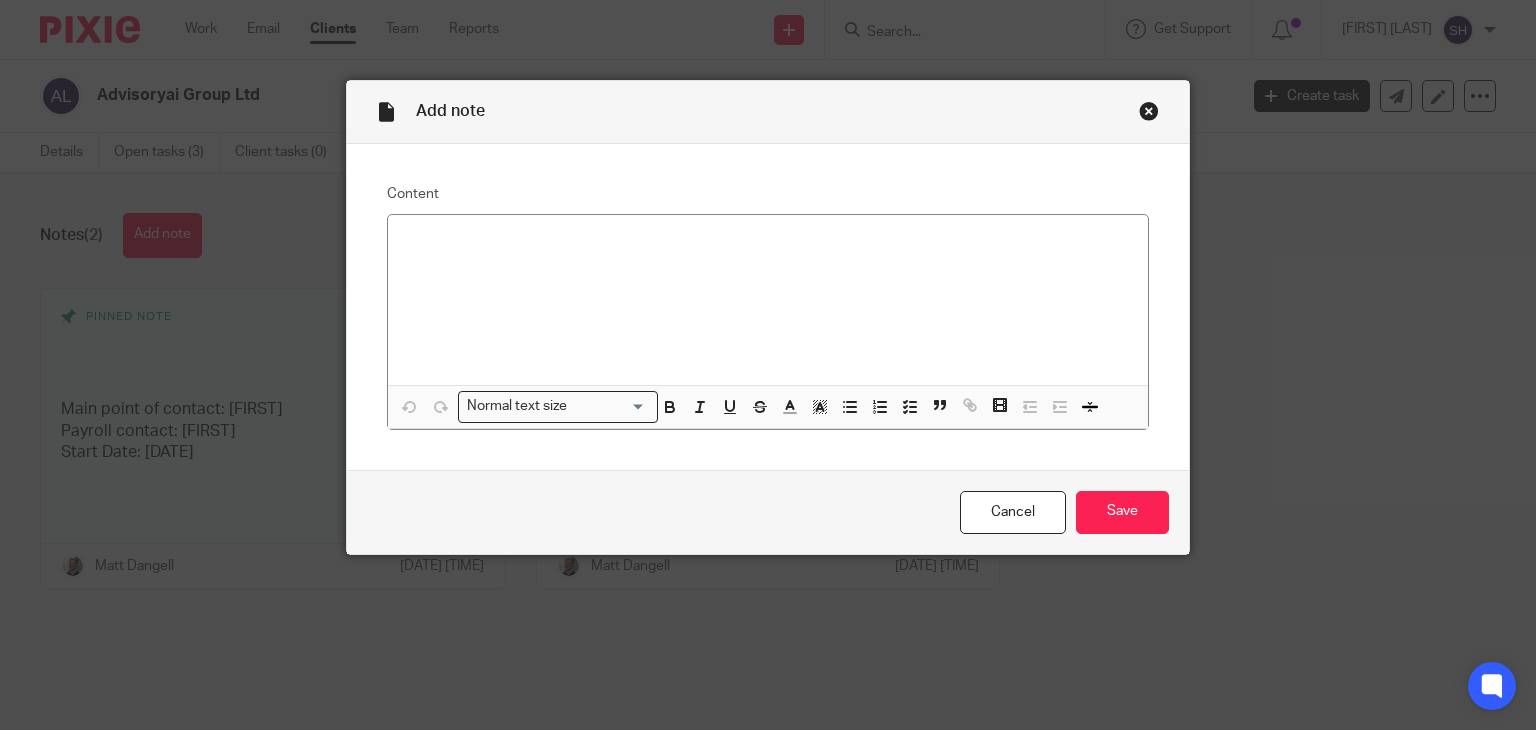 click on "Add note
Content
Normal text size
Loading...
Remove
Edit
Insert new video
Copy and paste the video URL. Youtube, Vimeo and Loom URLs are supported.
Close
Submit
Cancel
Save" at bounding box center (768, 365) 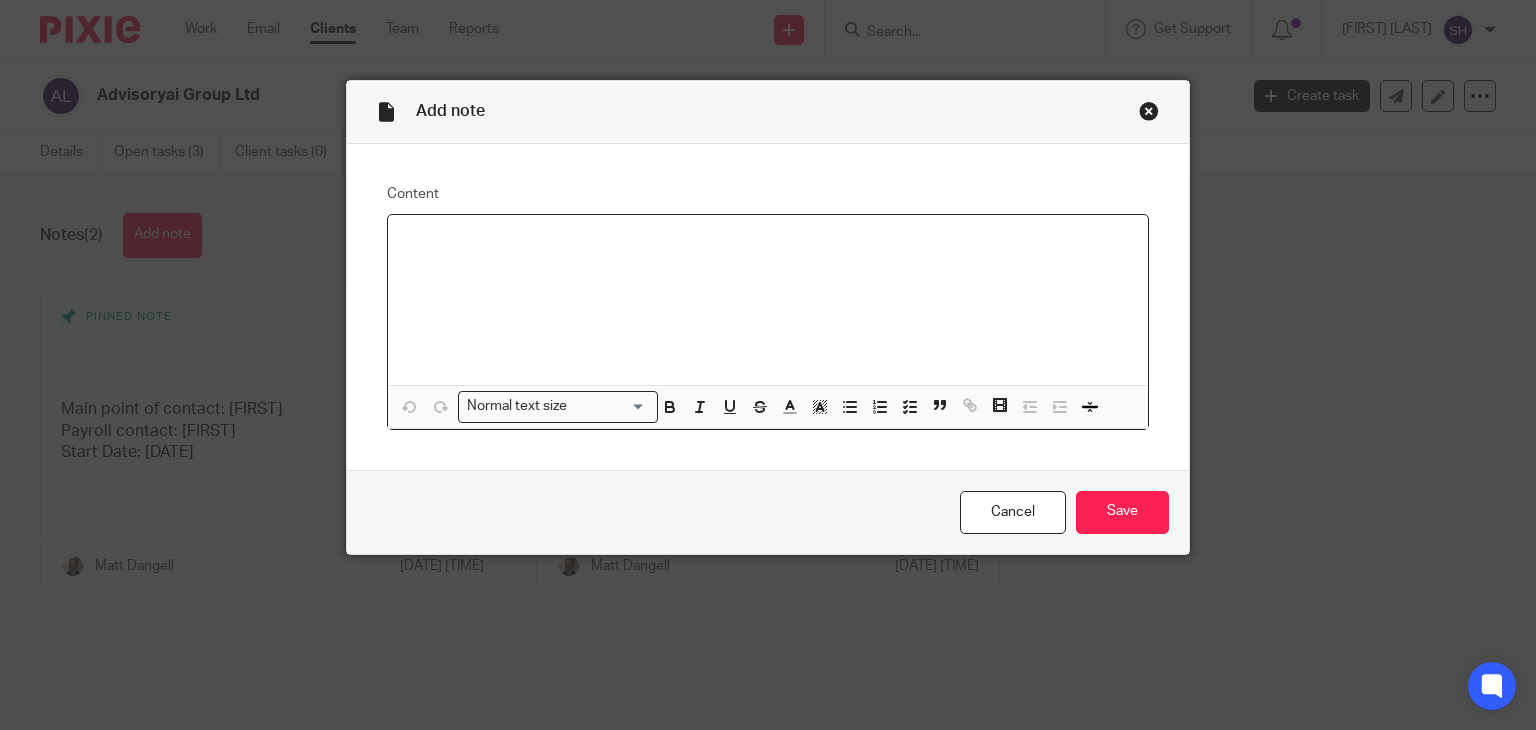 click at bounding box center [768, 241] 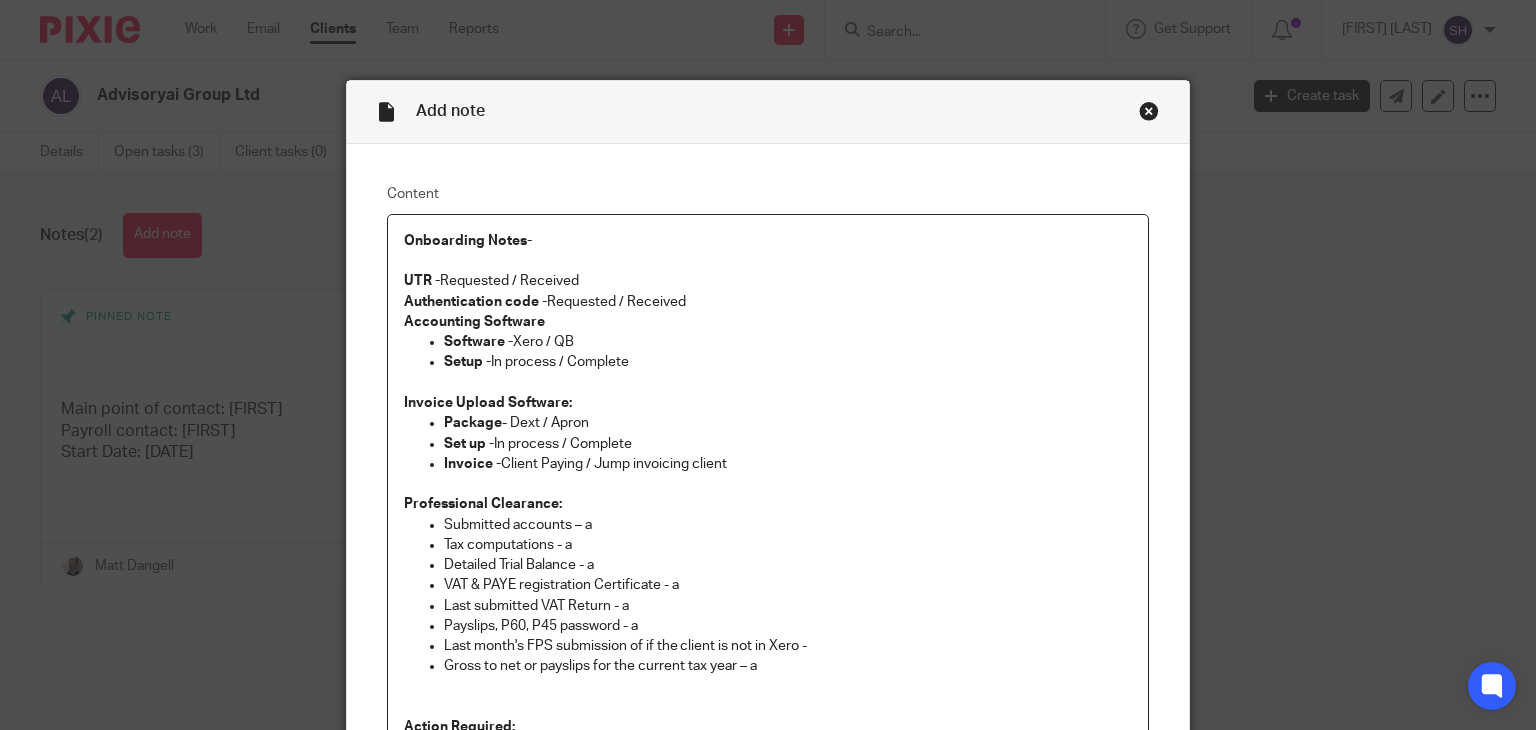 scroll, scrollTop: 49, scrollLeft: 0, axis: vertical 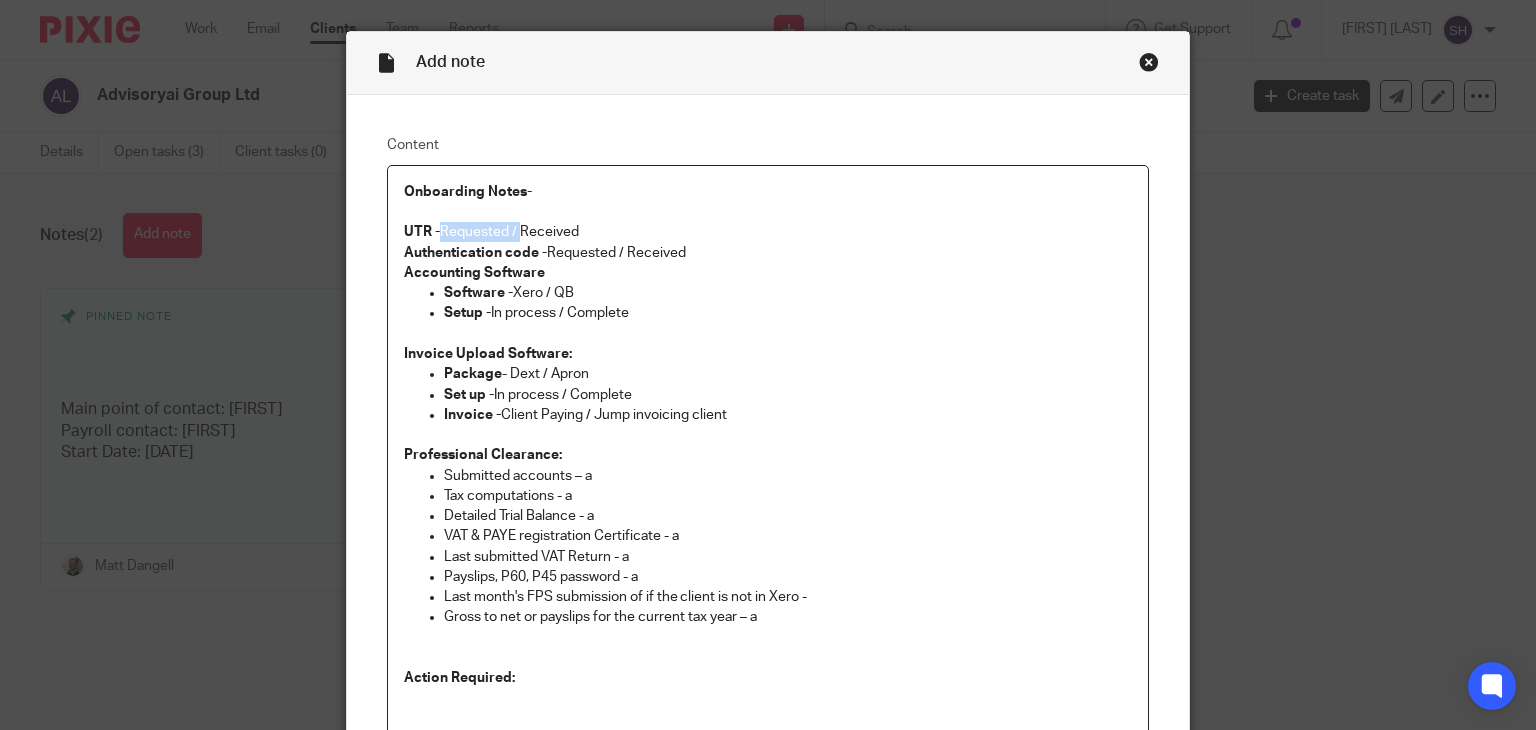 drag, startPoint x: 435, startPoint y: 223, endPoint x: 512, endPoint y: 231, distance: 77.41447 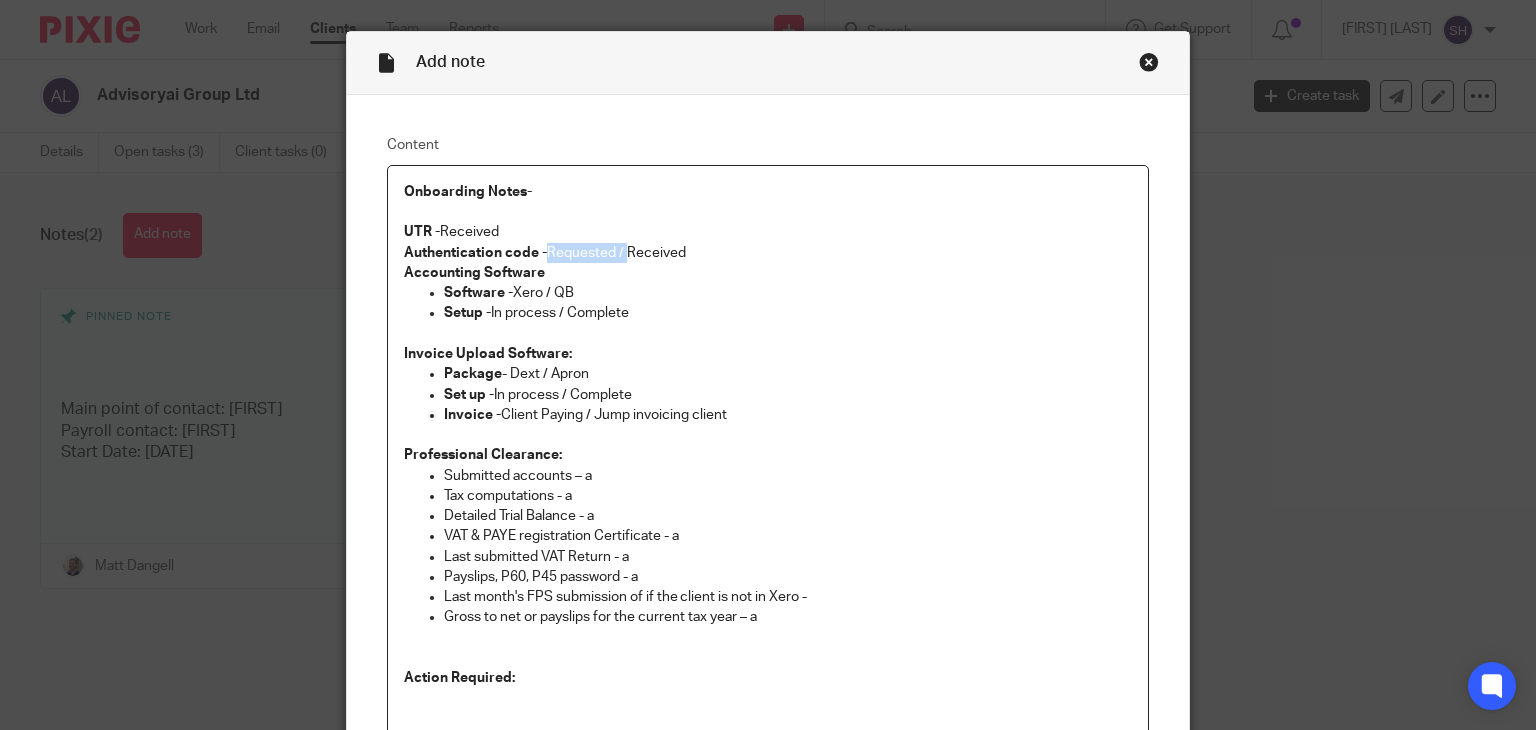 drag, startPoint x: 542, startPoint y: 249, endPoint x: 620, endPoint y: 250, distance: 78.00641 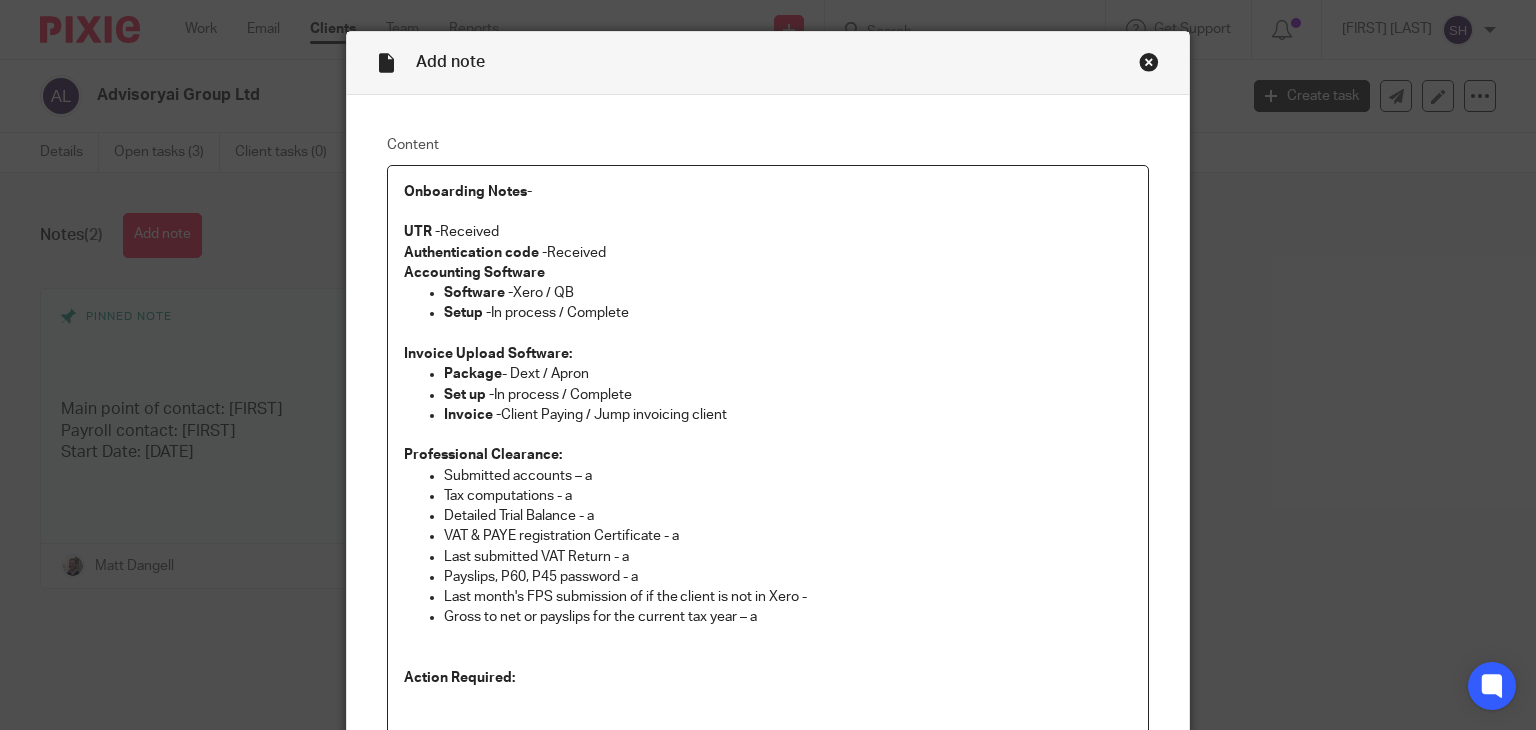 drag, startPoint x: 538, startPoint y: 289, endPoint x: 580, endPoint y: 292, distance: 42.107006 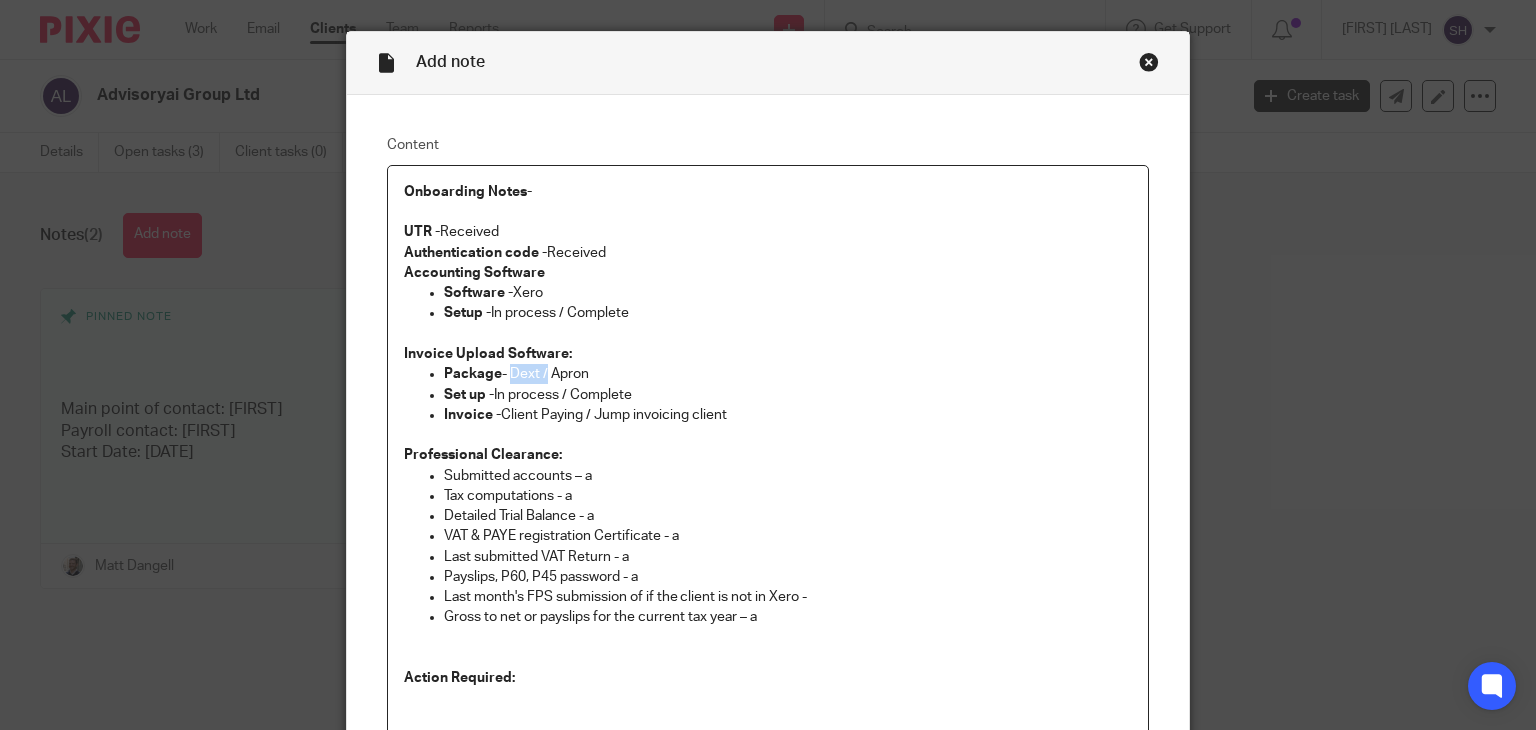 drag, startPoint x: 503, startPoint y: 370, endPoint x: 540, endPoint y: 372, distance: 37.054016 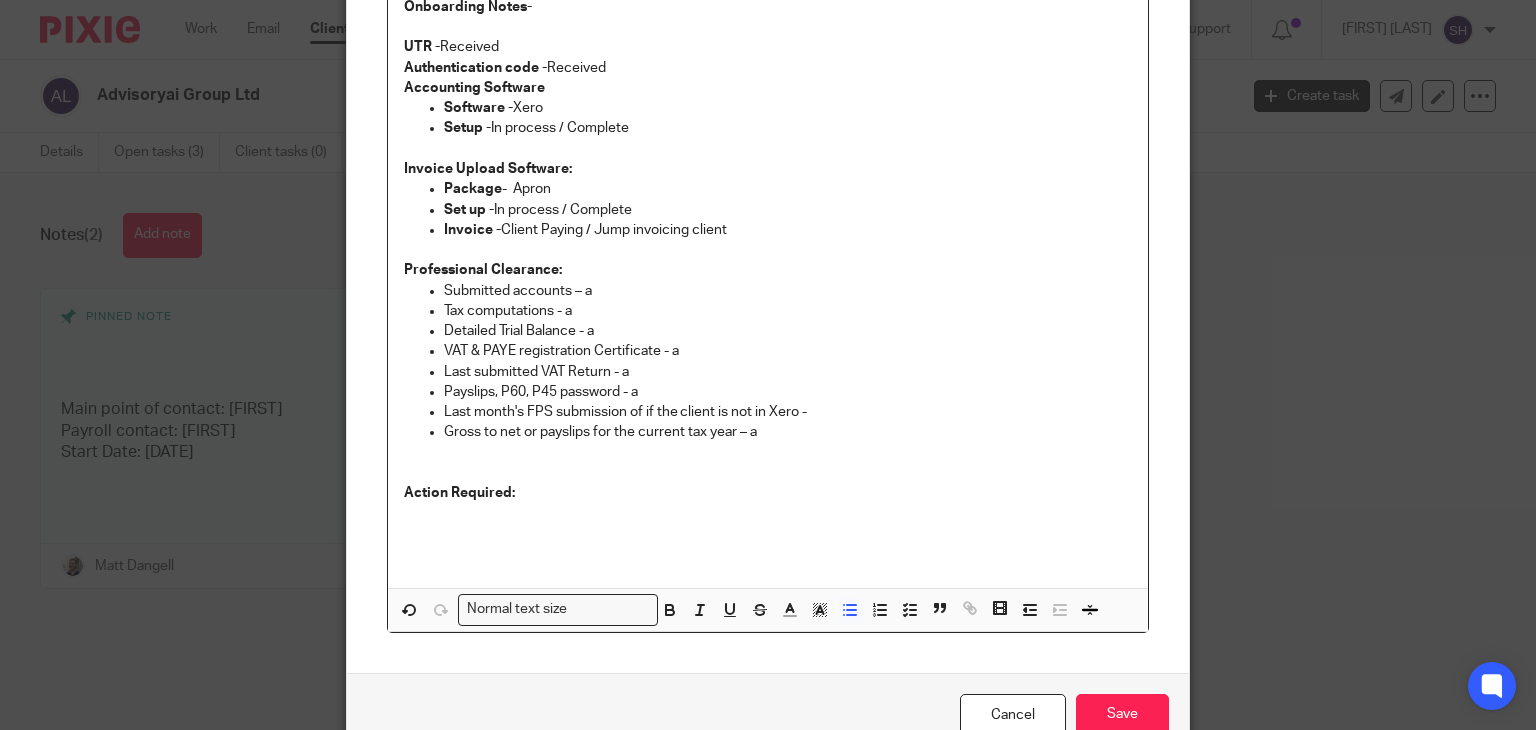 scroll, scrollTop: 237, scrollLeft: 0, axis: vertical 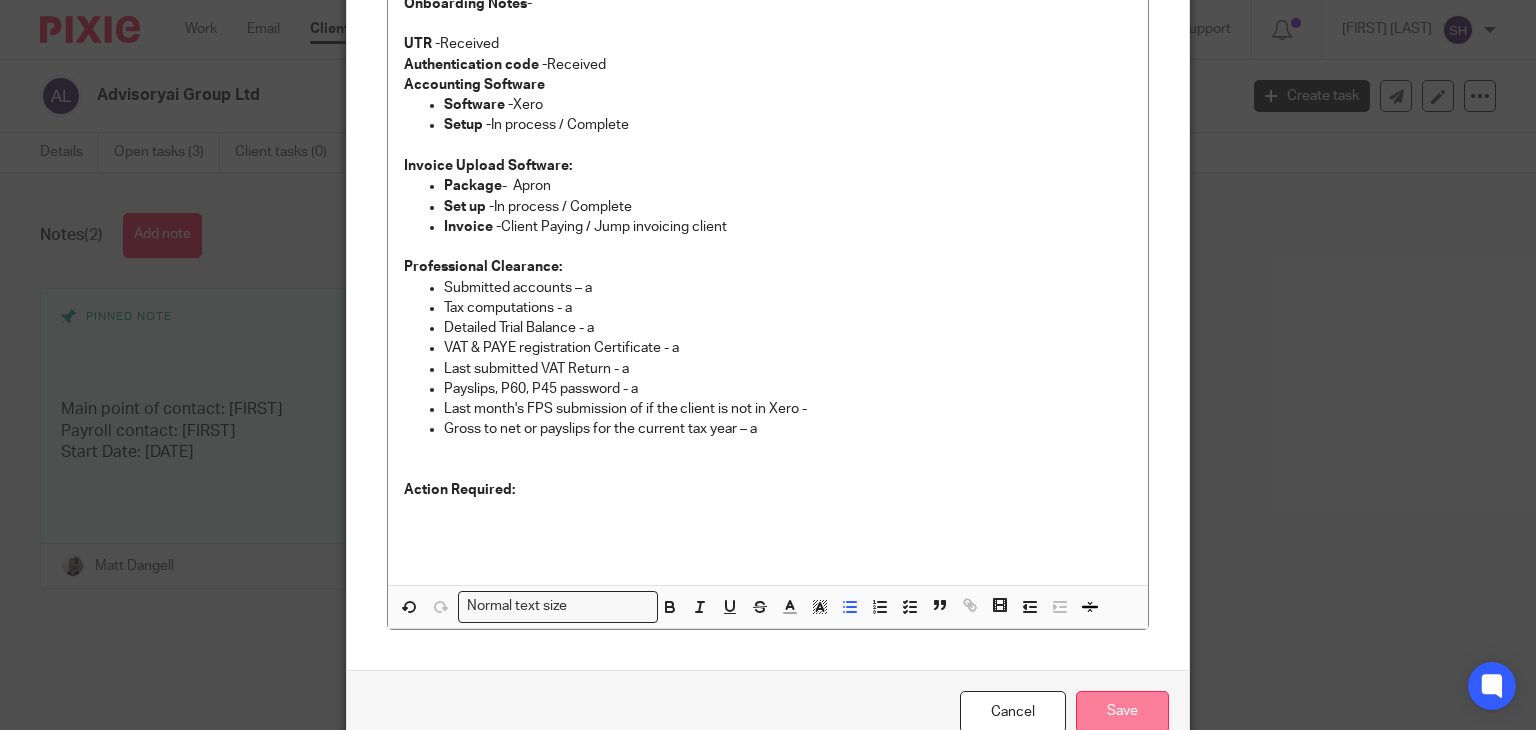 click on "Save" at bounding box center (1122, 712) 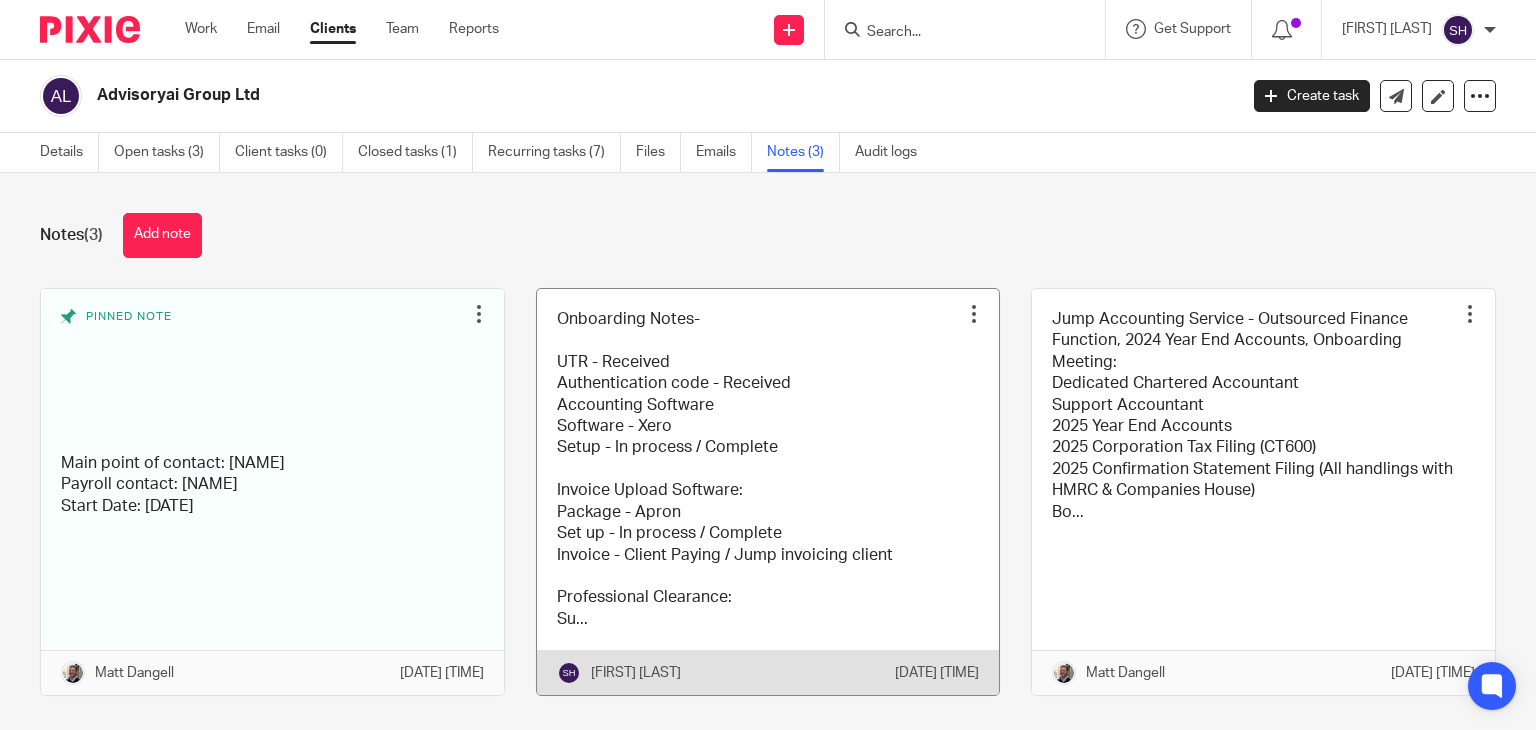scroll, scrollTop: 0, scrollLeft: 0, axis: both 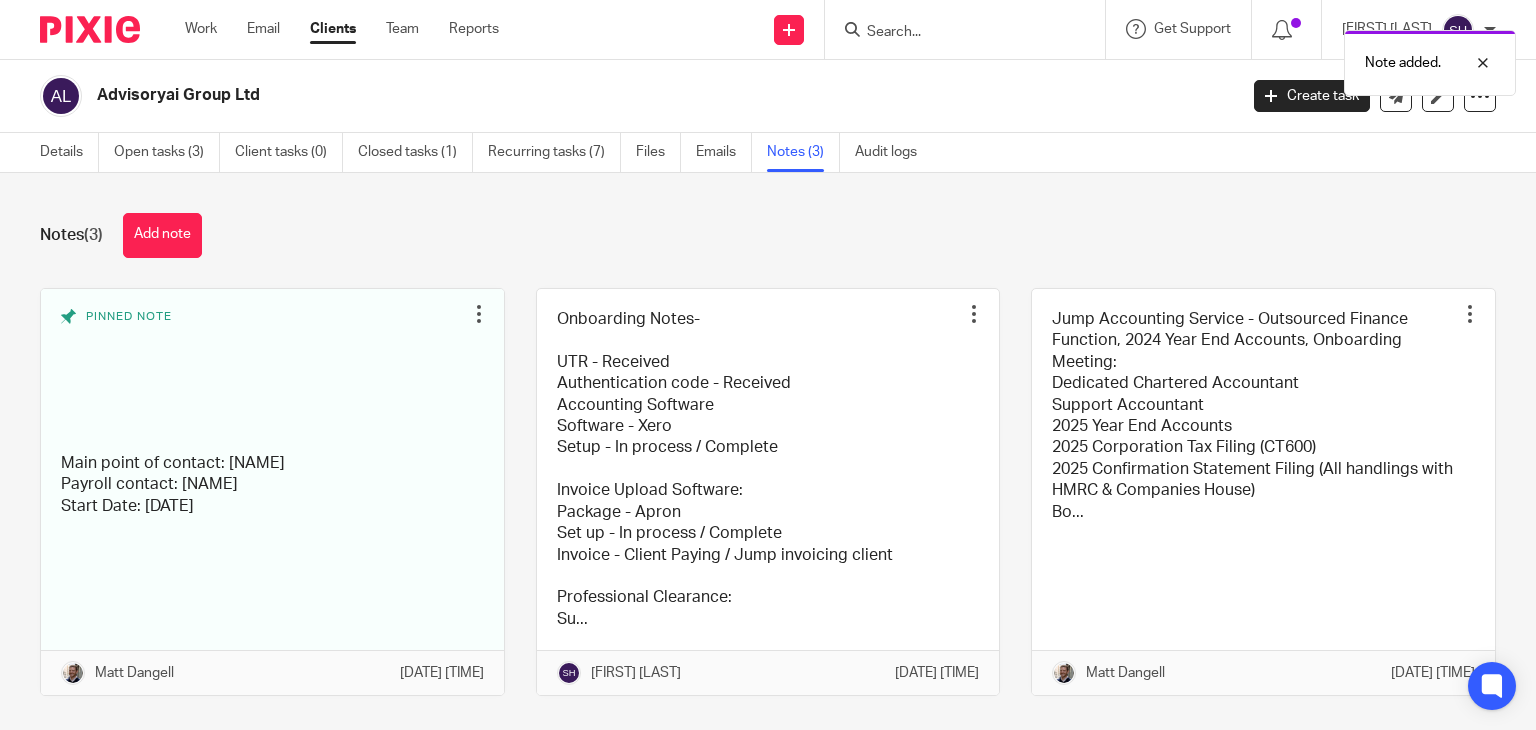 click on "Jump Accounting Service - Outsourced Finance Function, 2024 Year End Accounts, Onboarding Meeting:
Dedicated Chartered Accountant
Support Accountant
2025 Year End Accounts
2025 Corporation Tax Filing (CT600)
2025 Confirmation Statement Filing (All handlings with HMRC &amp; Companies House)
Bo...
Pin note
Edit note
Delete note
Matt Dangell
21 Jul 2025  6:53am" at bounding box center (1248, 492) 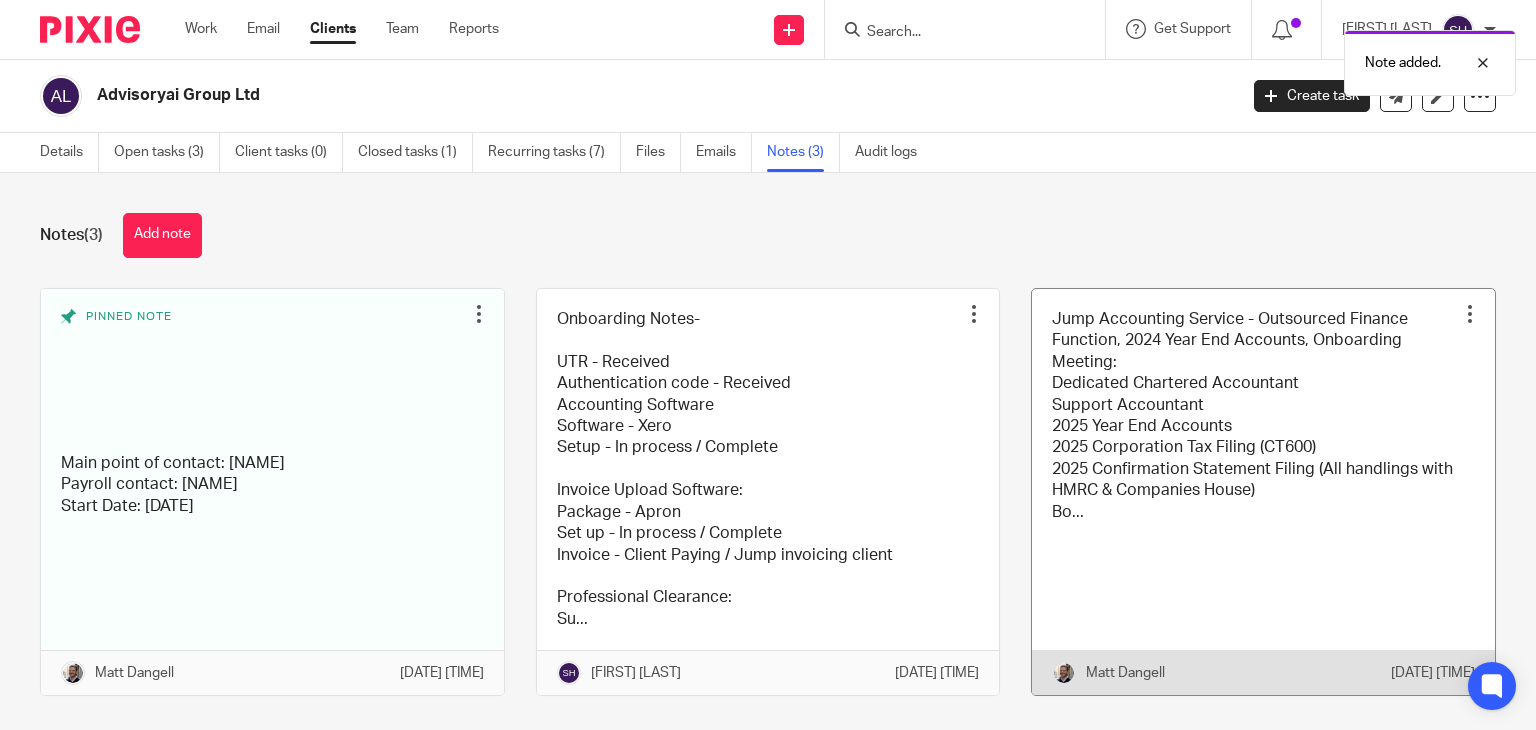 click at bounding box center (1263, 492) 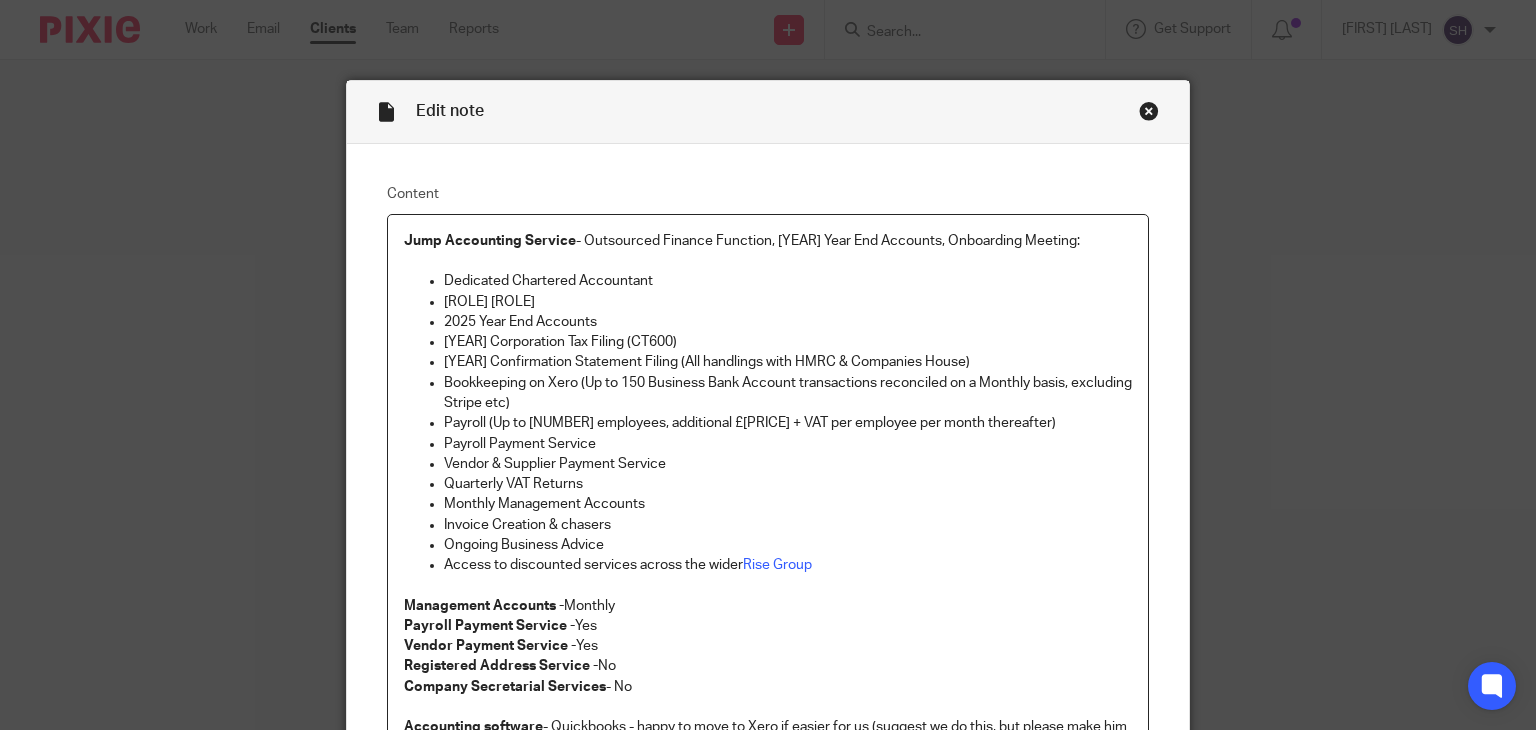 scroll, scrollTop: 0, scrollLeft: 0, axis: both 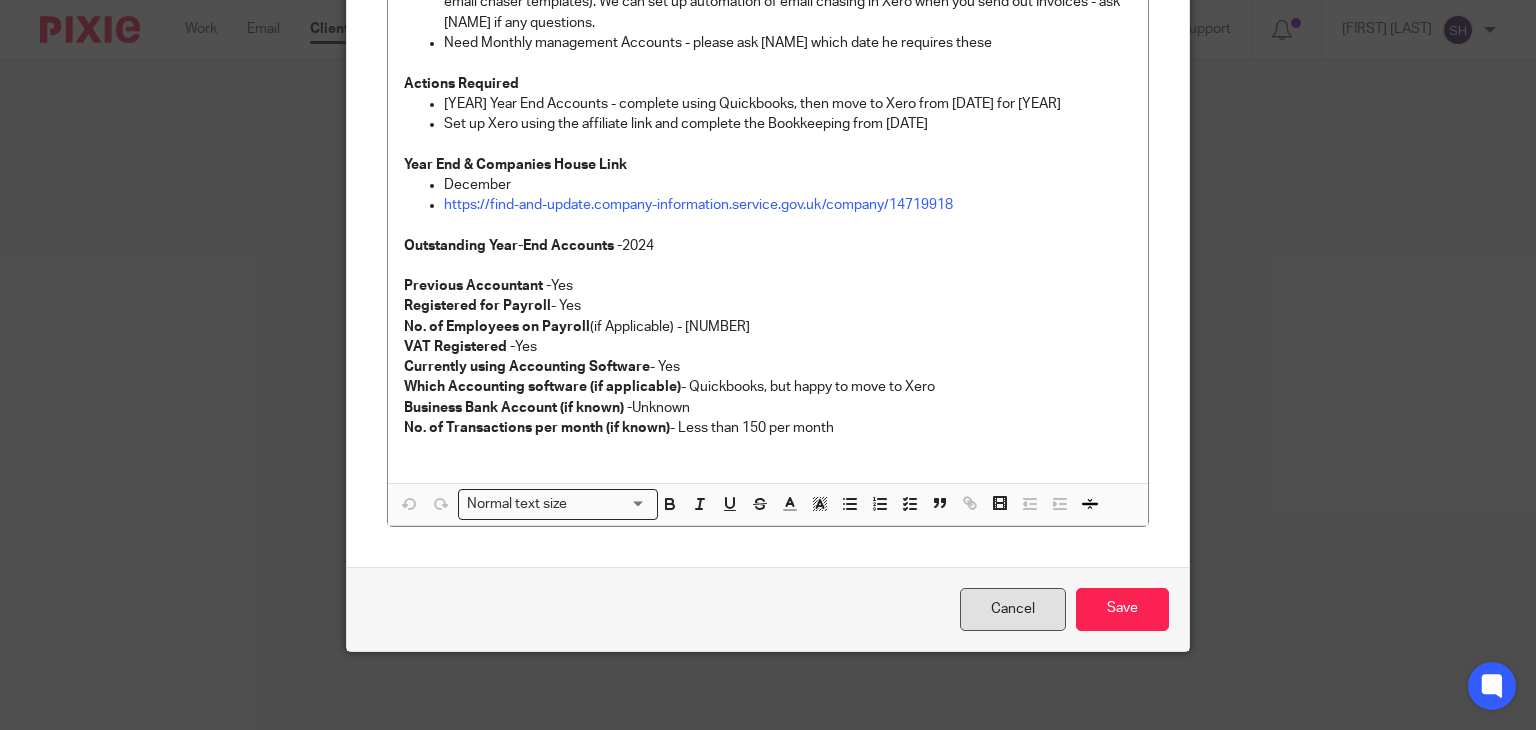 click on "Cancel" at bounding box center [1013, 609] 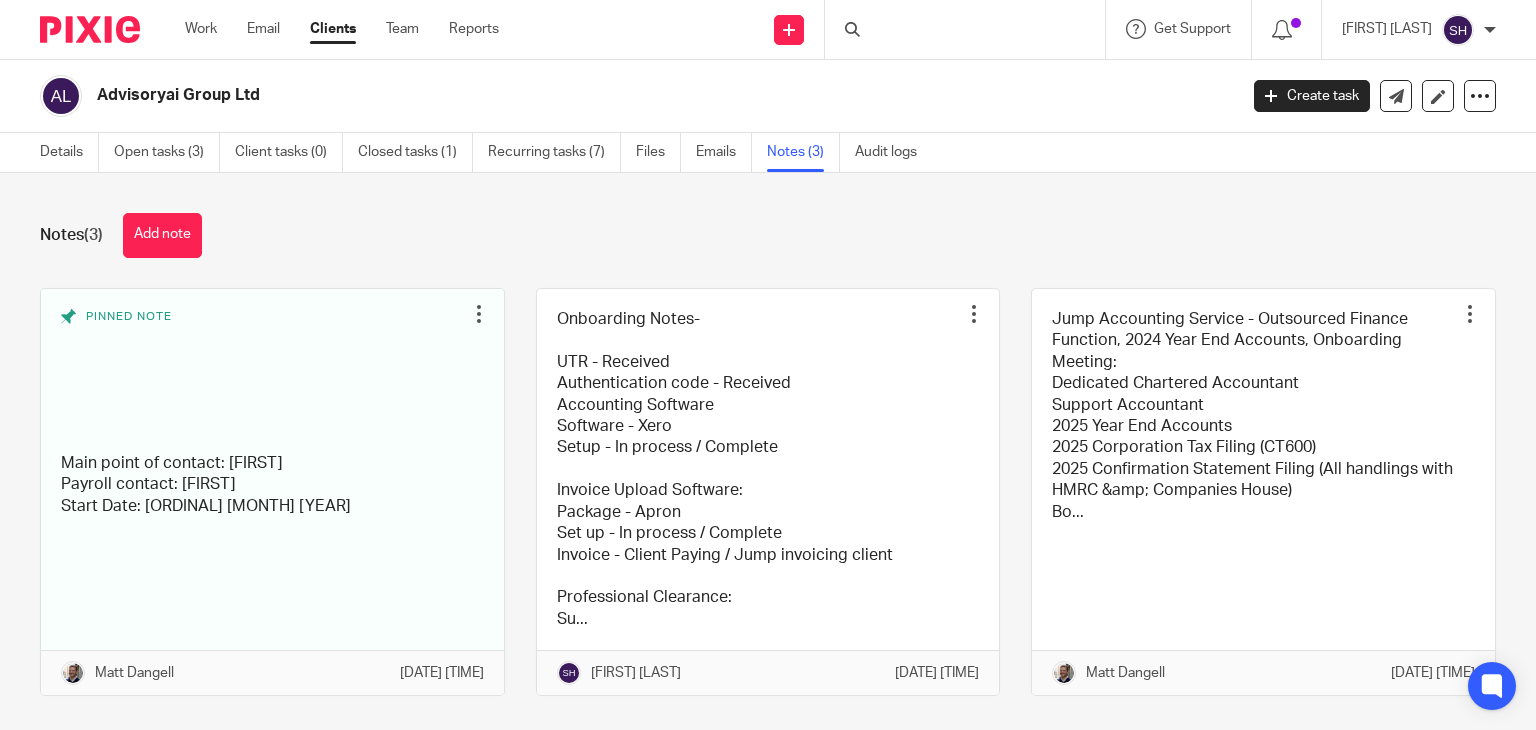scroll, scrollTop: 0, scrollLeft: 0, axis: both 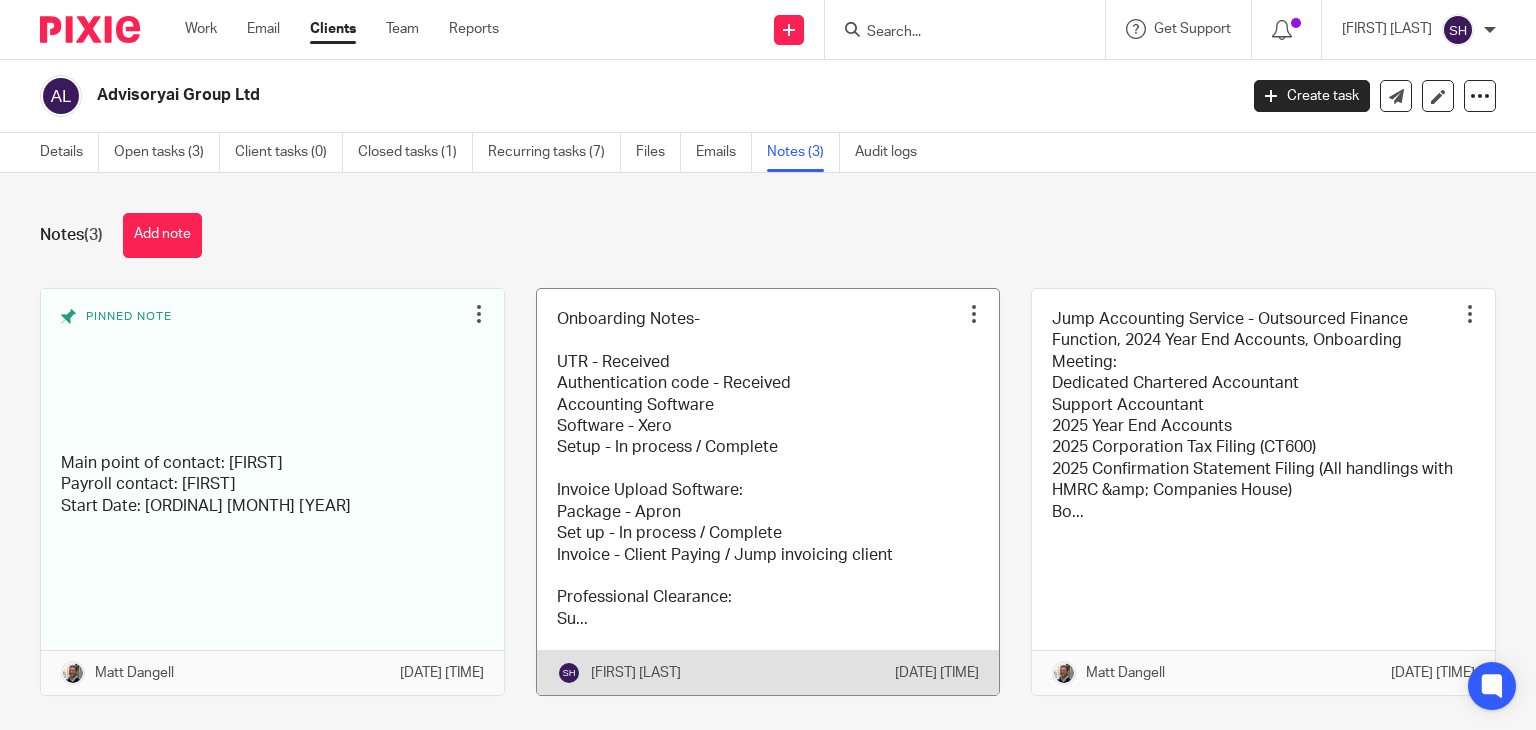 click at bounding box center (768, 492) 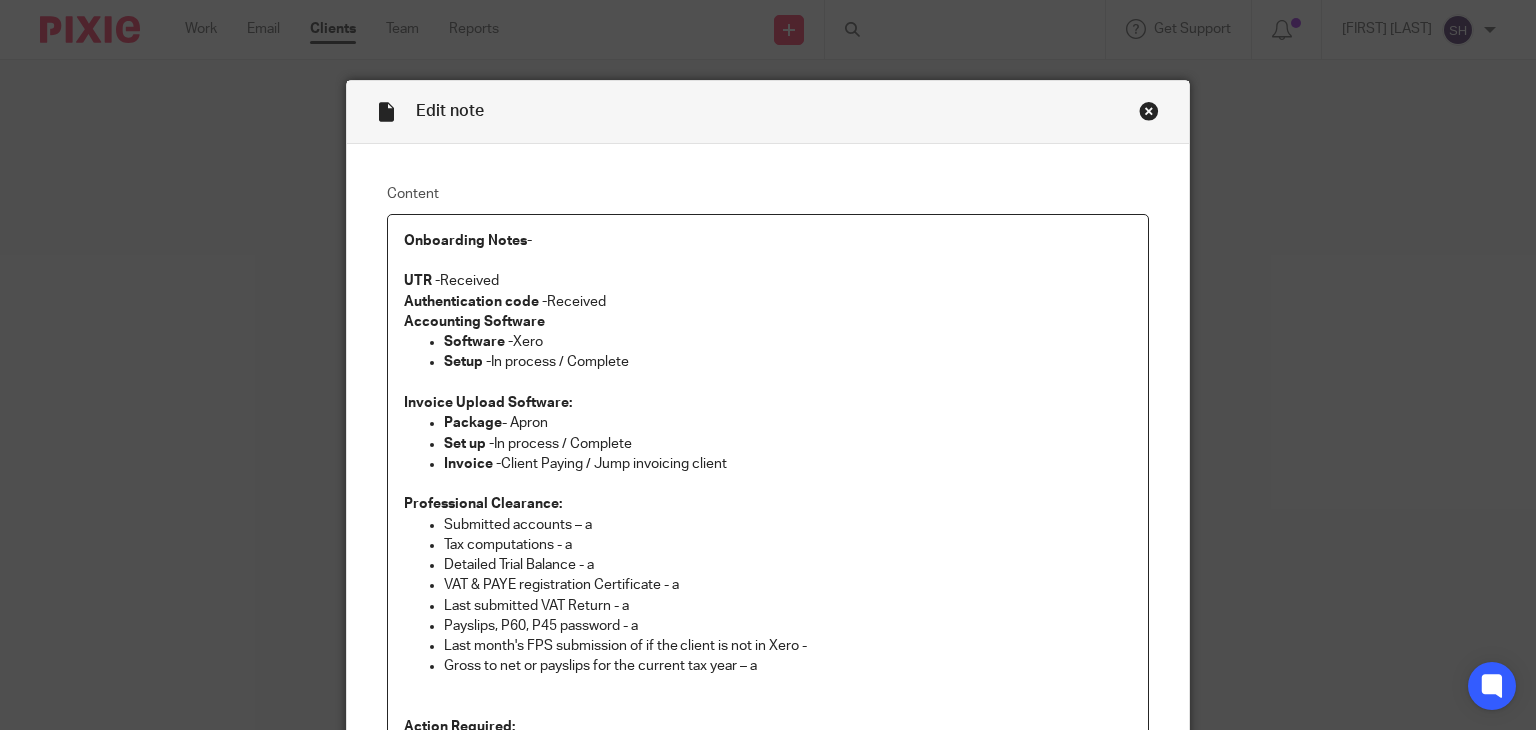 scroll, scrollTop: 0, scrollLeft: 0, axis: both 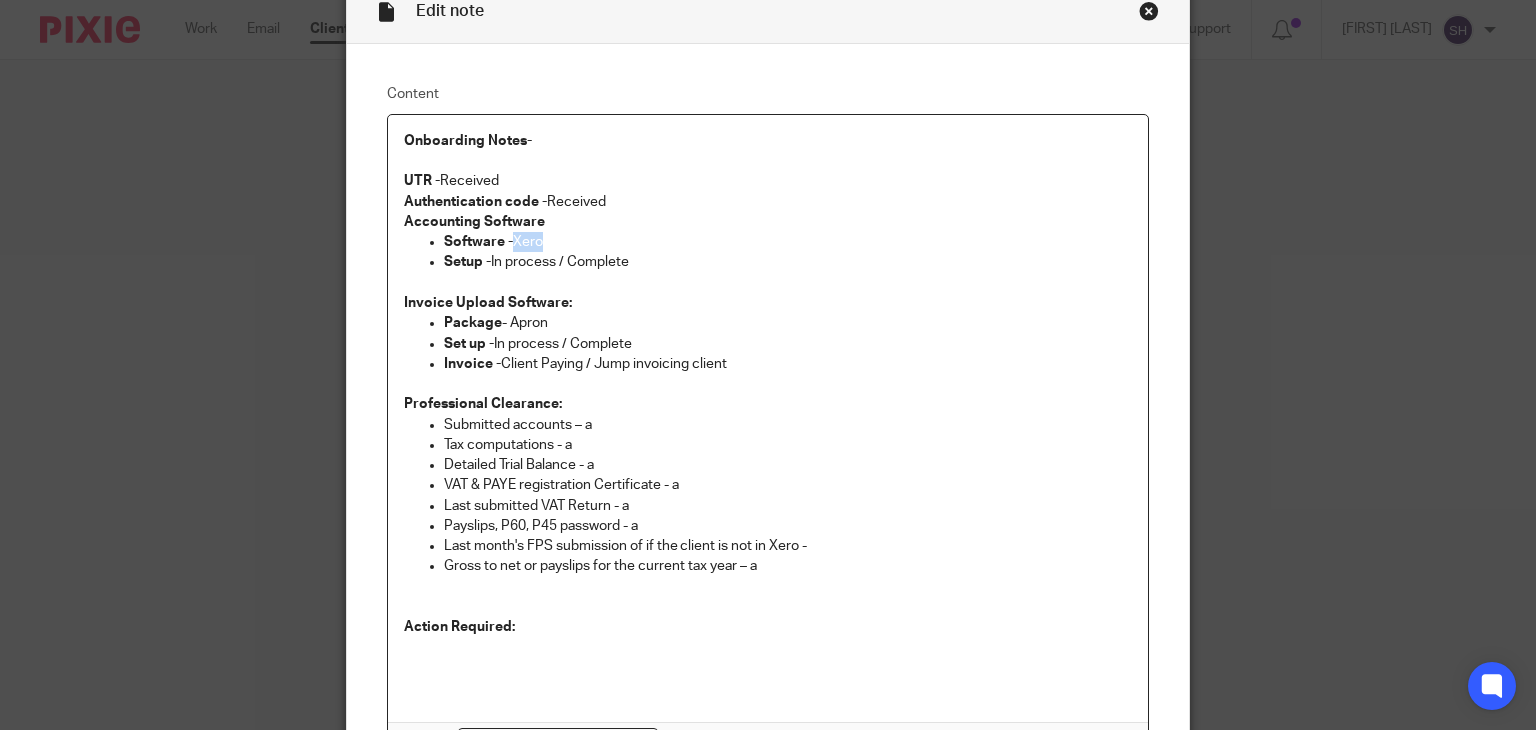 drag, startPoint x: 511, startPoint y: 244, endPoint x: 553, endPoint y: 244, distance: 42 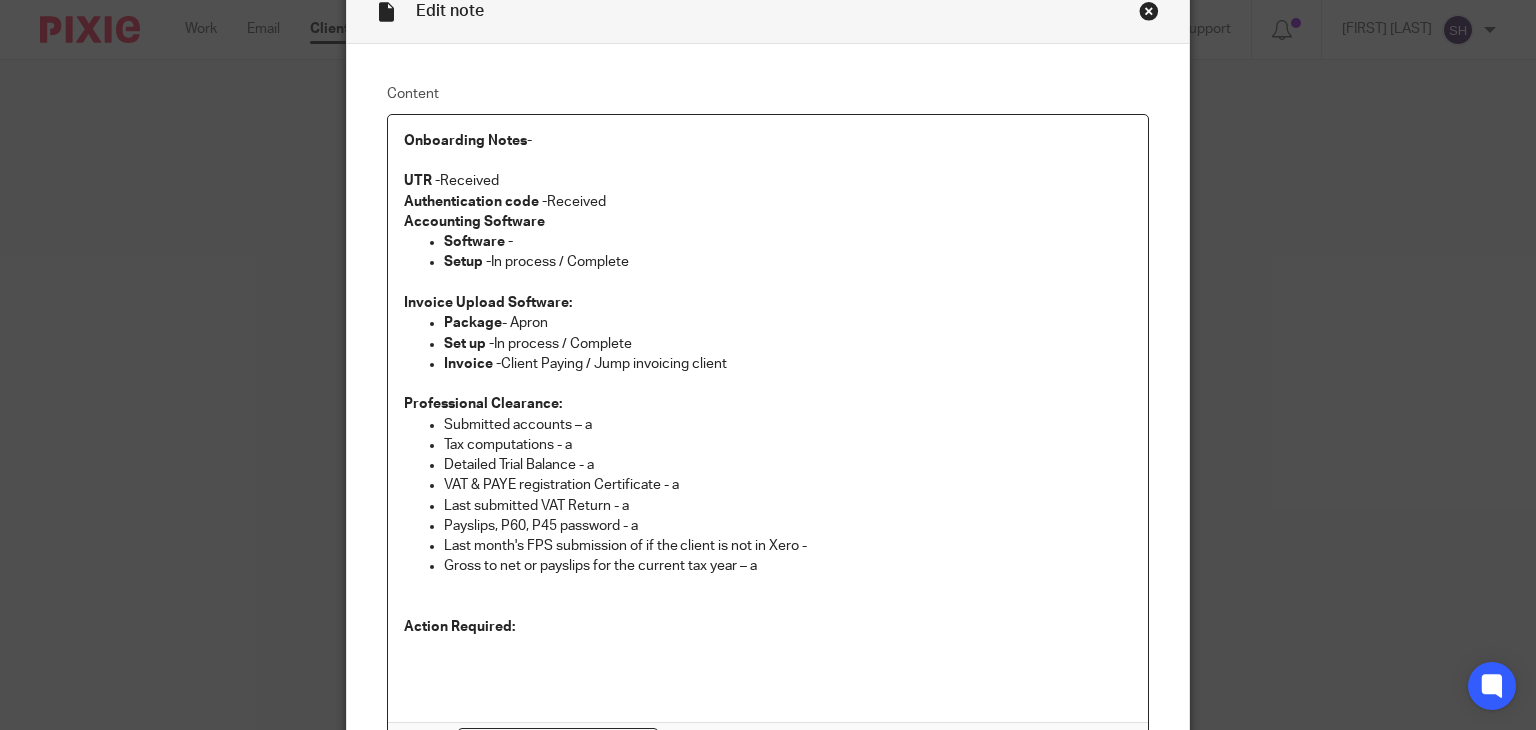 type 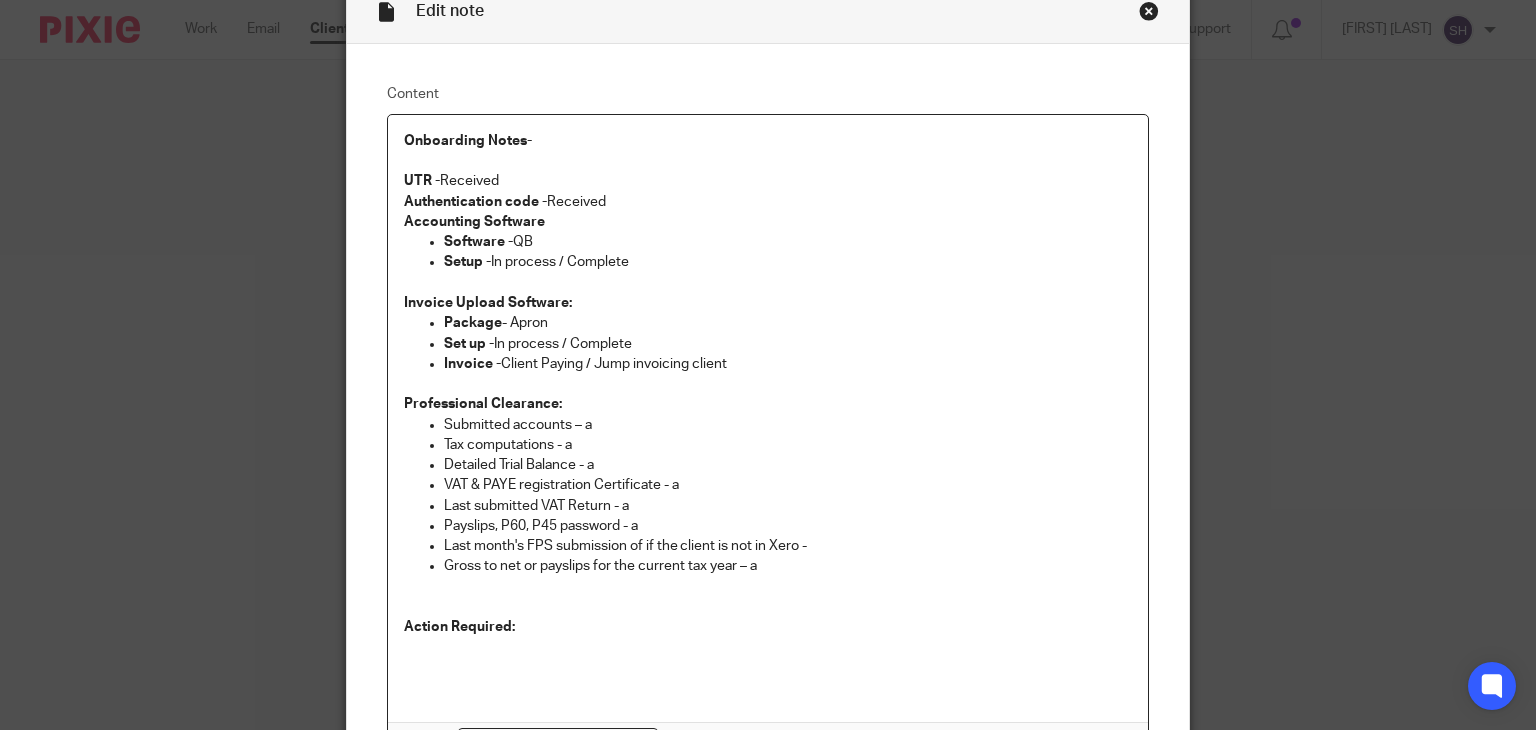 drag, startPoint x: 556, startPoint y: 260, endPoint x: 665, endPoint y: 269, distance: 109.370926 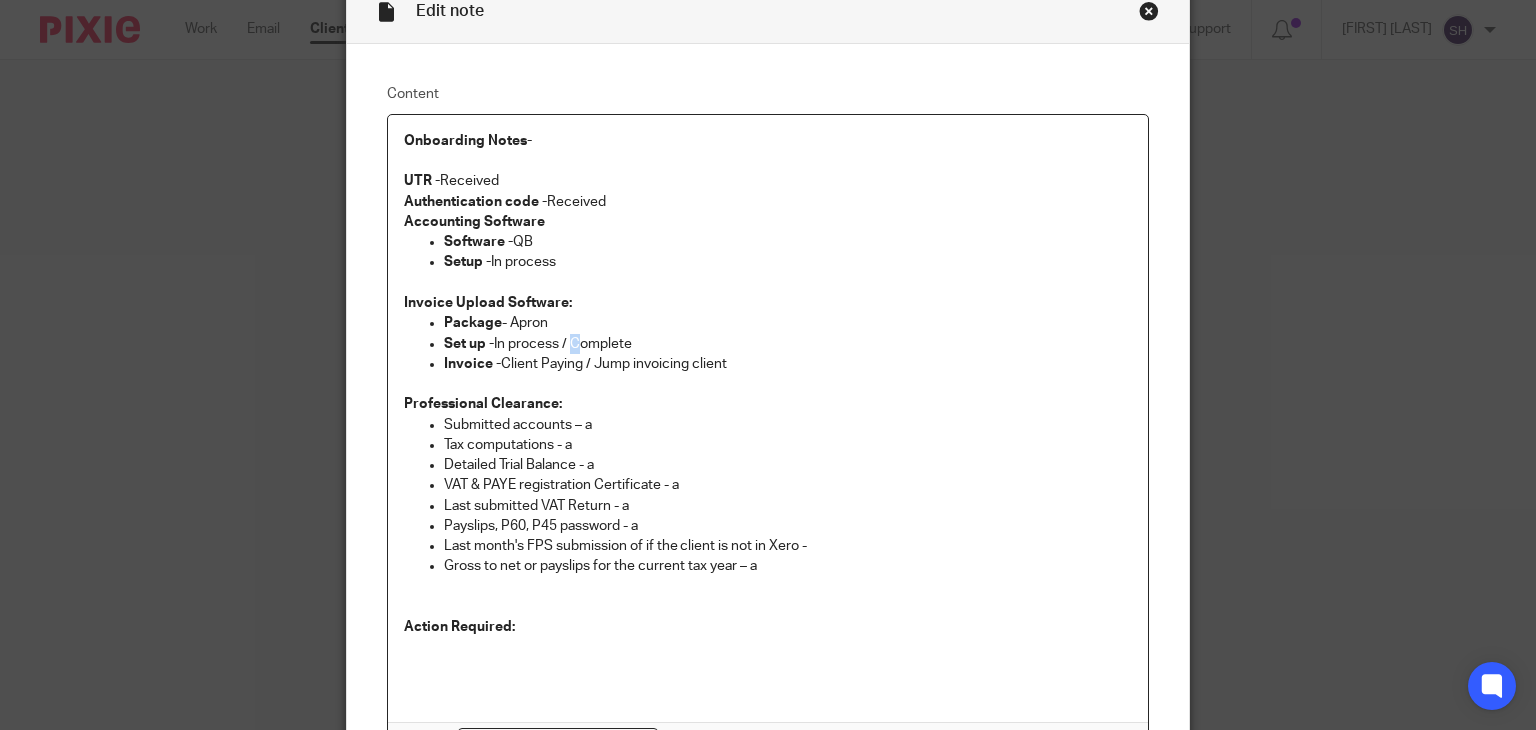 click on "Set up -  In process / Complete" at bounding box center [788, 344] 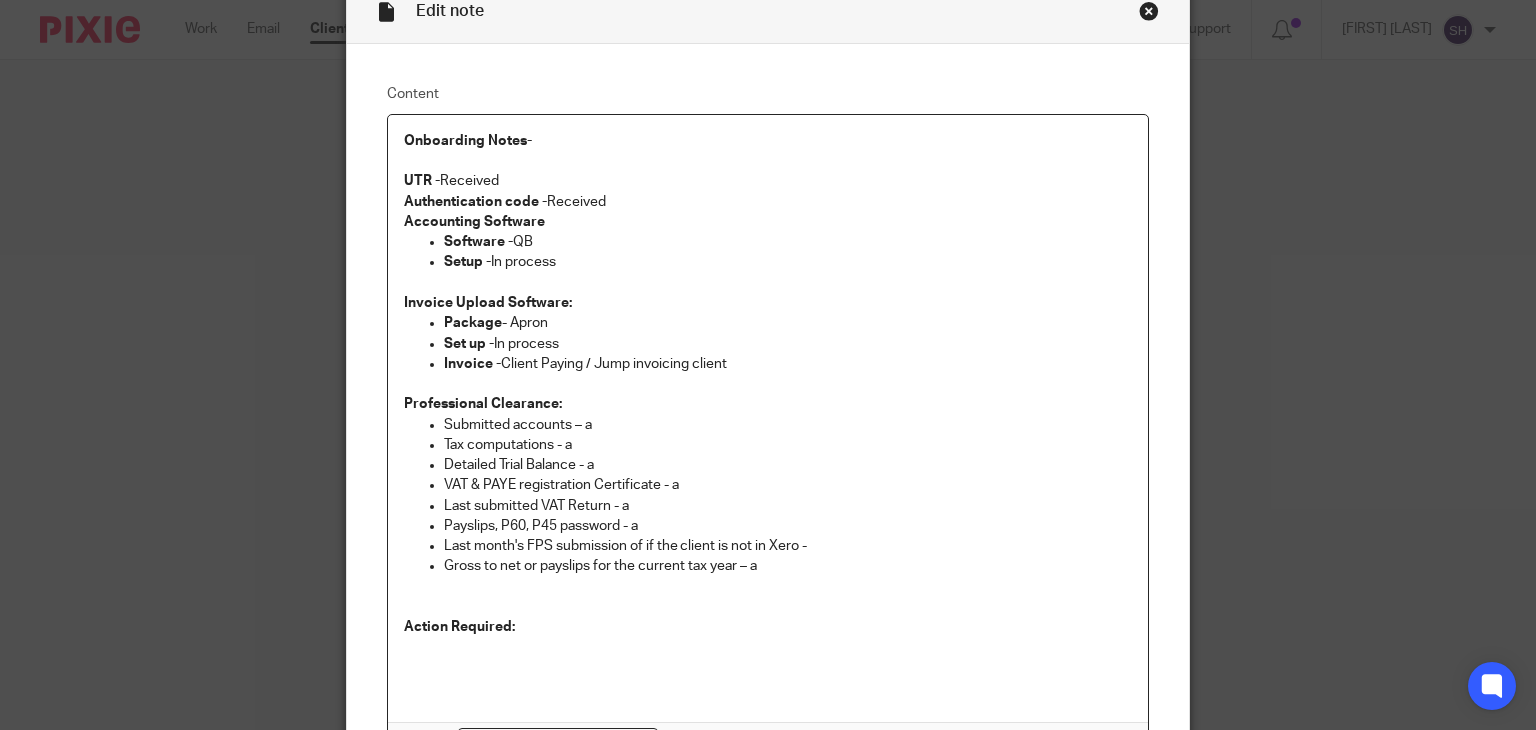 click on "Submitted accounts – a" at bounding box center [788, 425] 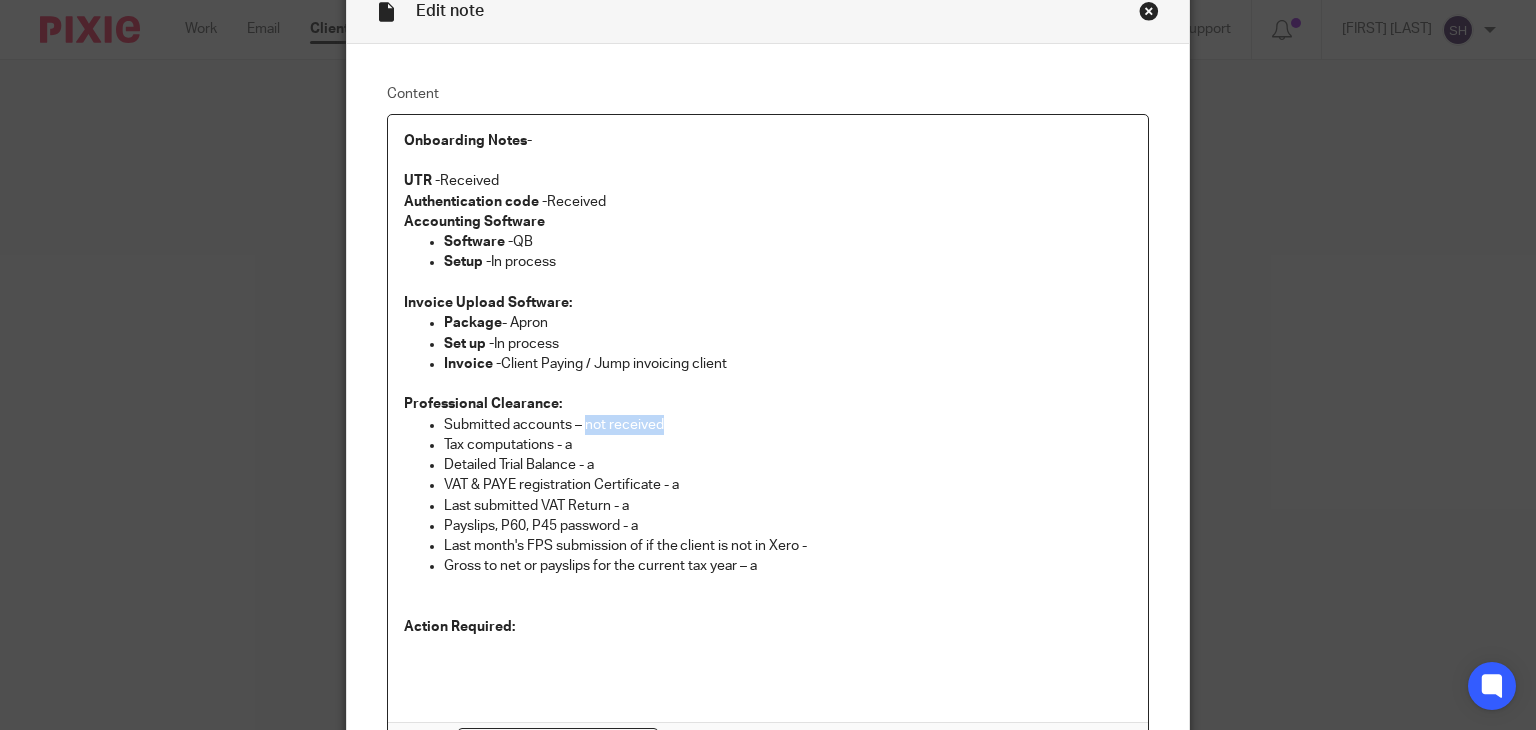drag, startPoint x: 582, startPoint y: 421, endPoint x: 669, endPoint y: 429, distance: 87.36704 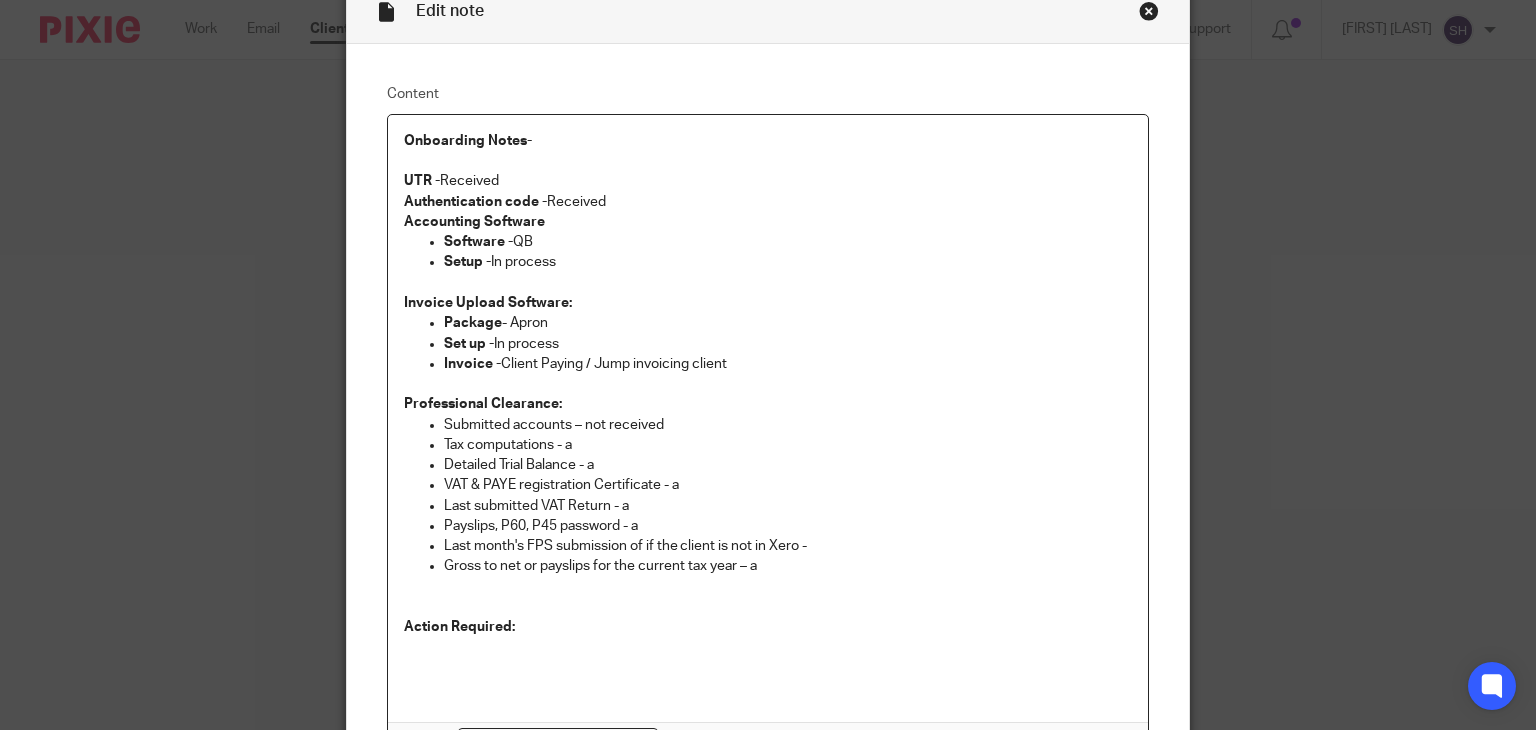 click on "Submitted accounts – not received" at bounding box center [788, 425] 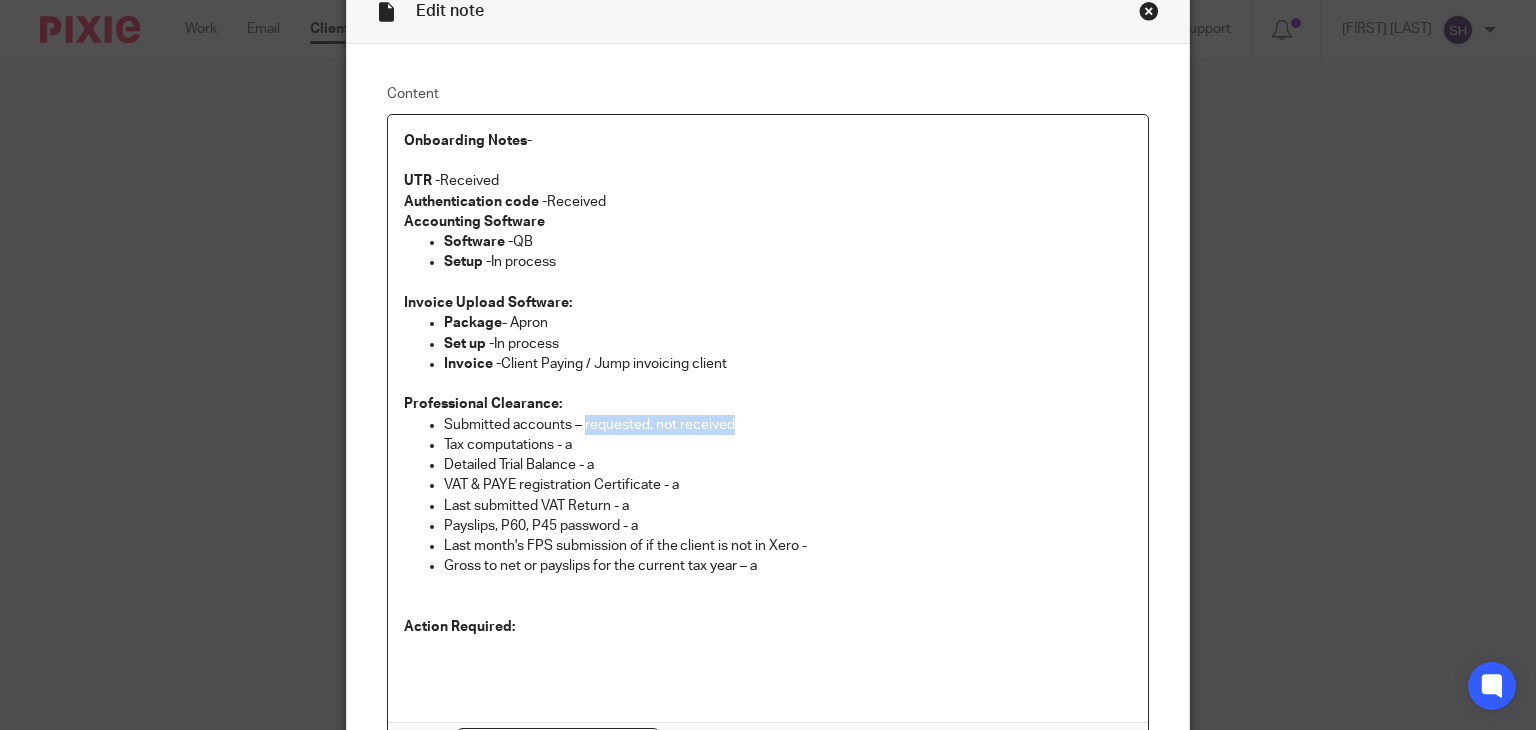 drag, startPoint x: 576, startPoint y: 422, endPoint x: 763, endPoint y: 419, distance: 187.02406 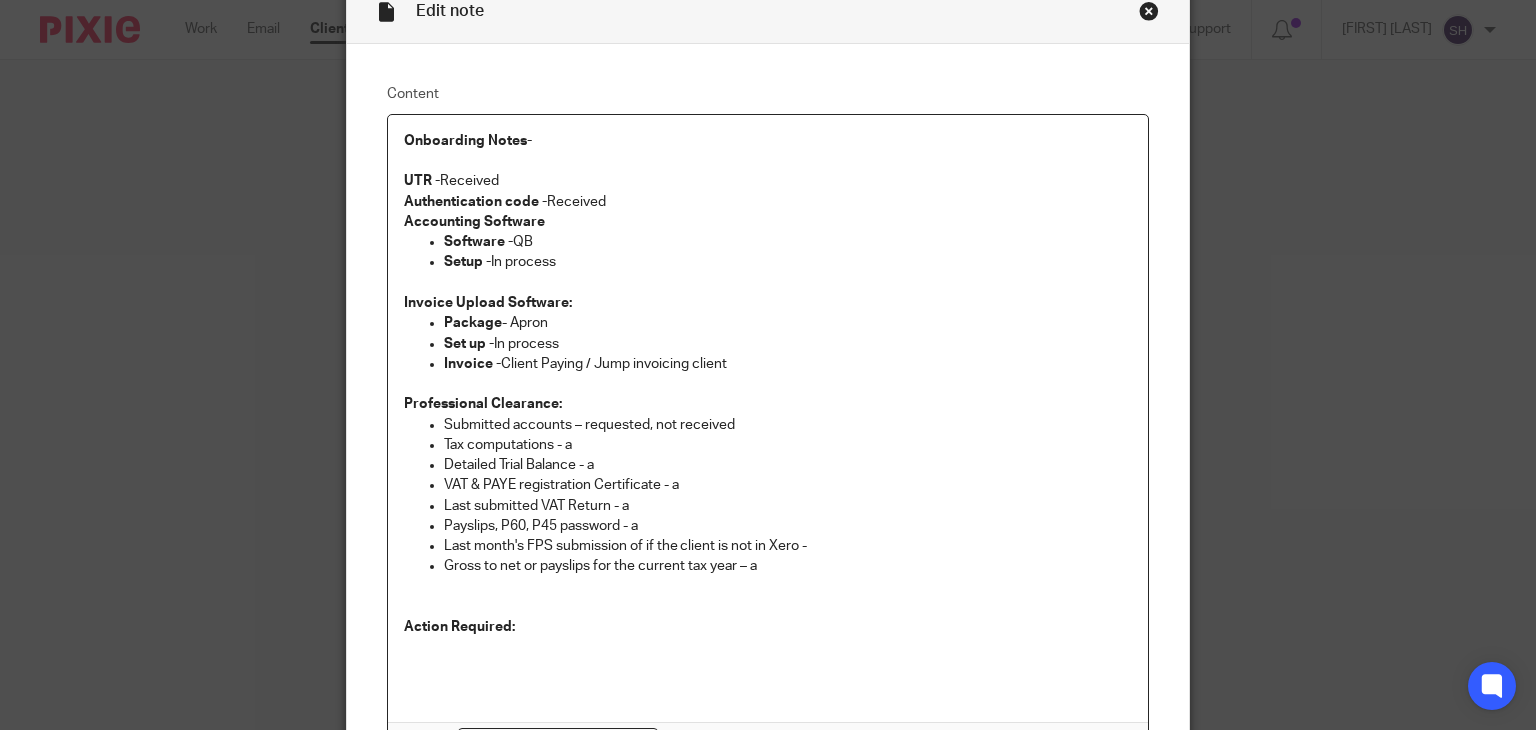 click on "Tax computations - a" at bounding box center [788, 445] 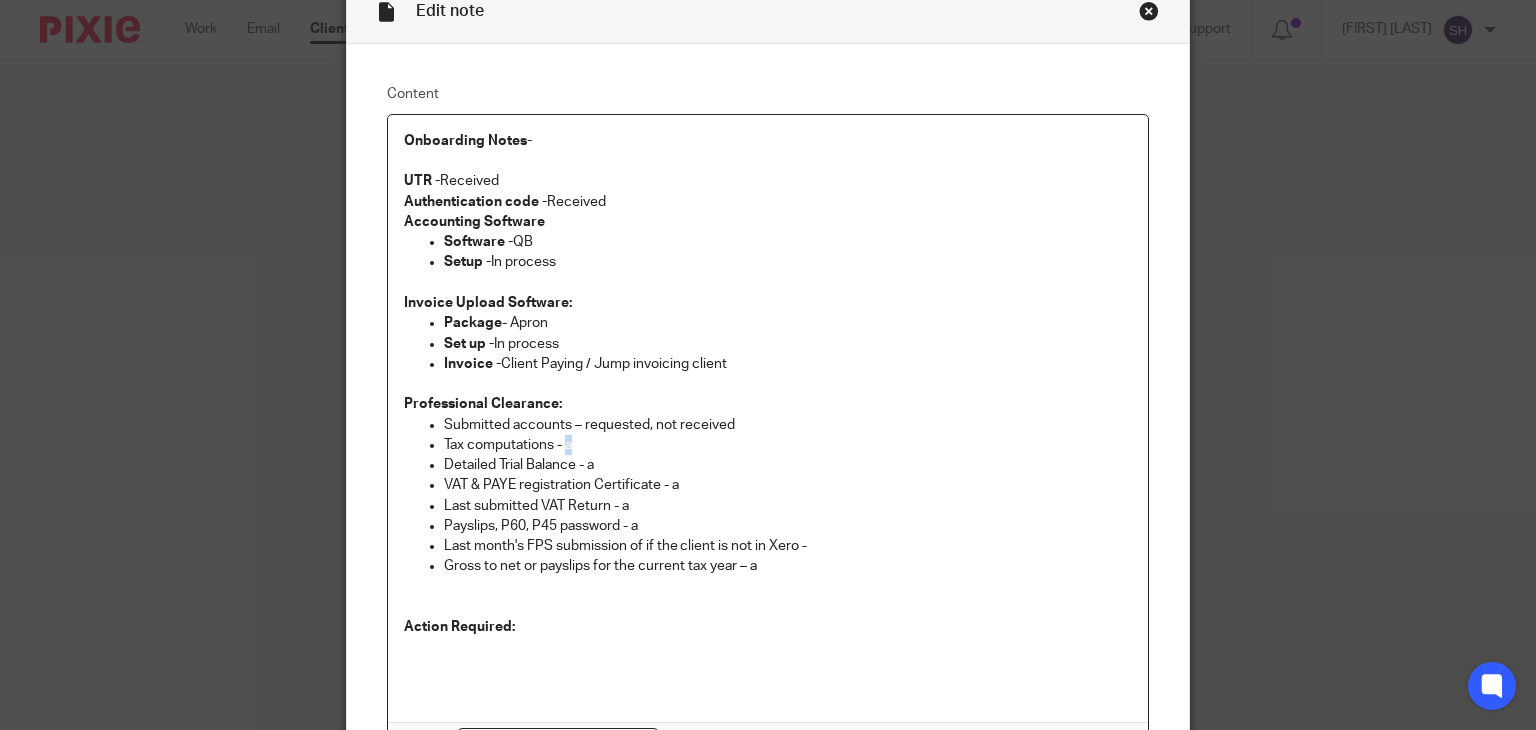 click on "Tax computations - a" at bounding box center (788, 445) 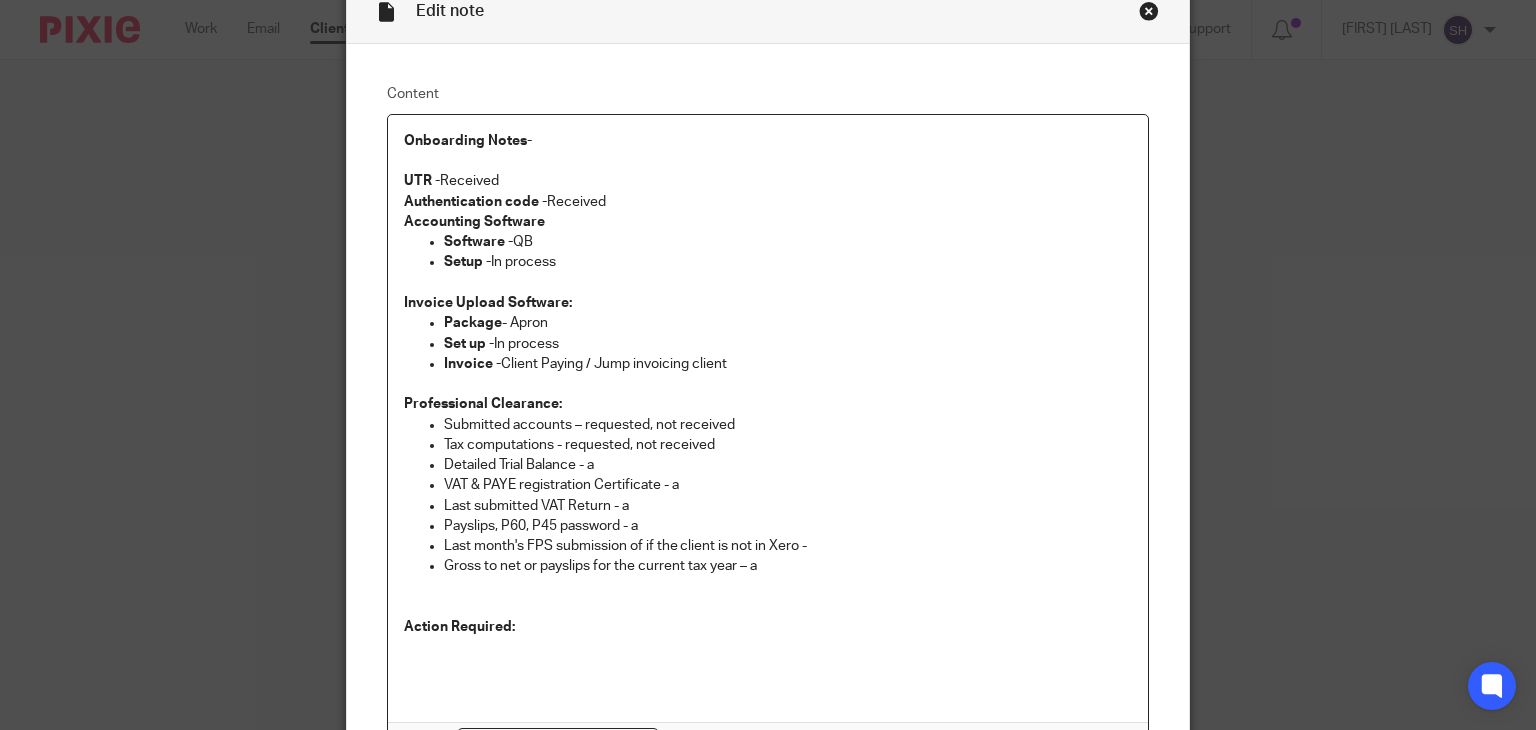 click on "Detailed Trial Balance - a" at bounding box center (788, 465) 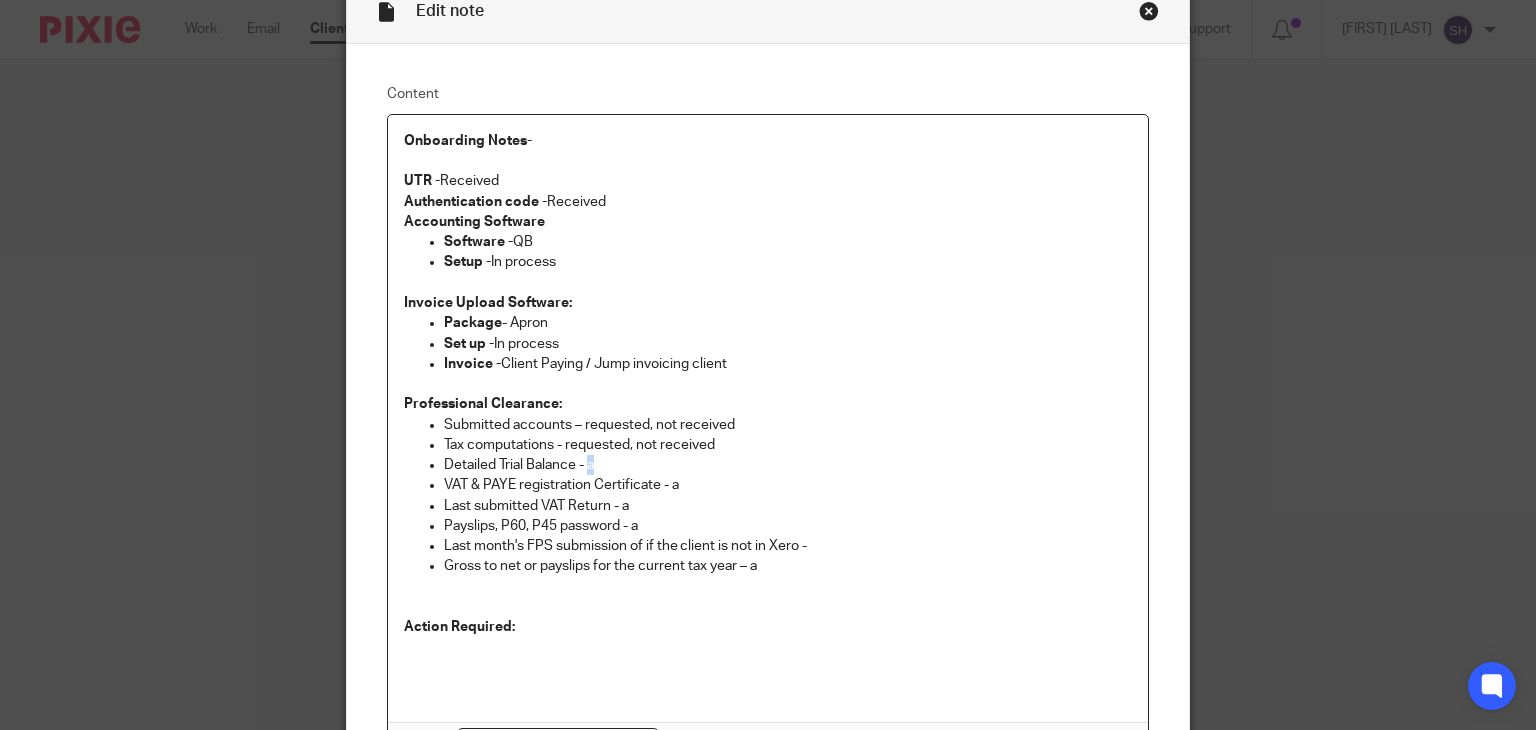 click on "Detailed Trial Balance - a" at bounding box center [788, 465] 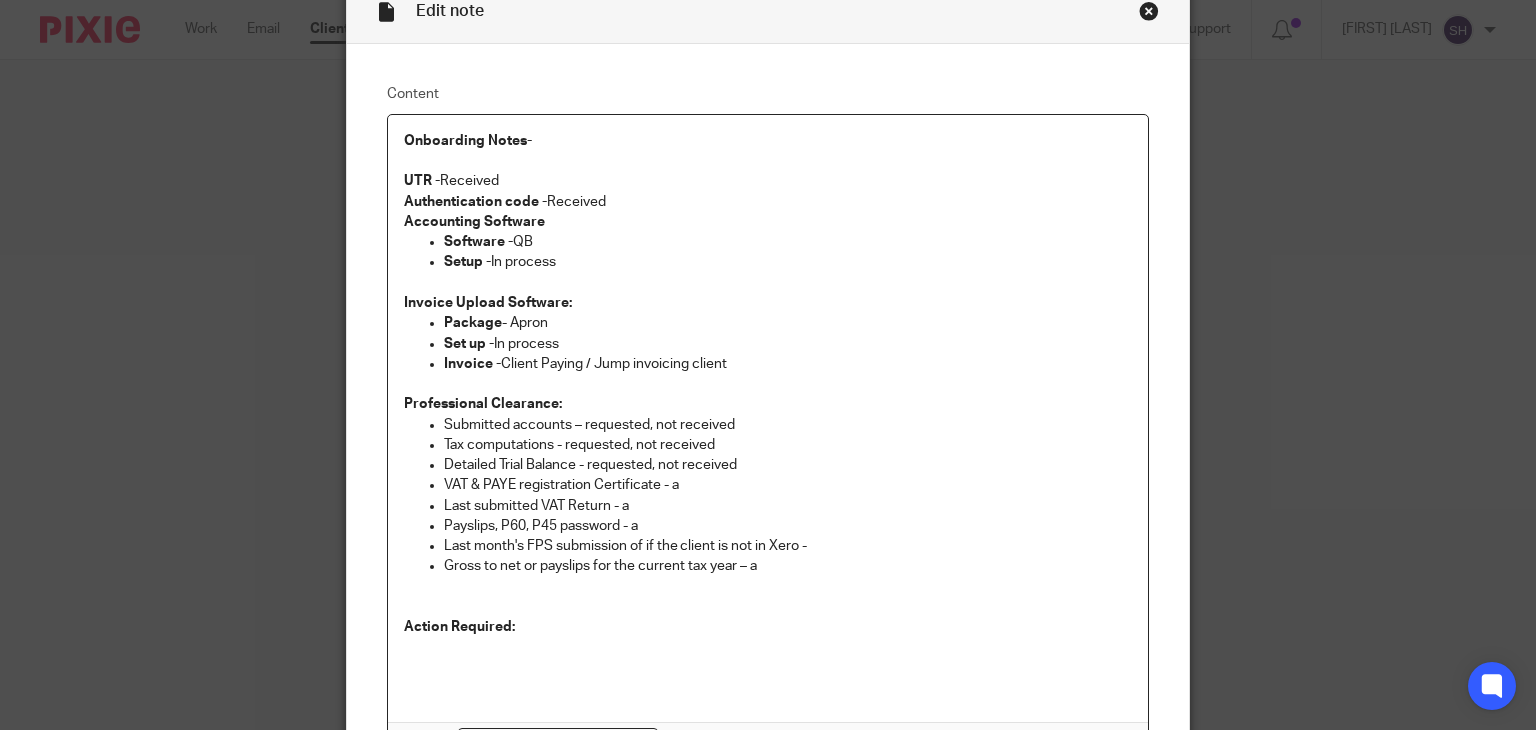 click on "VAT & PAYE registration Certificate - a" at bounding box center [788, 485] 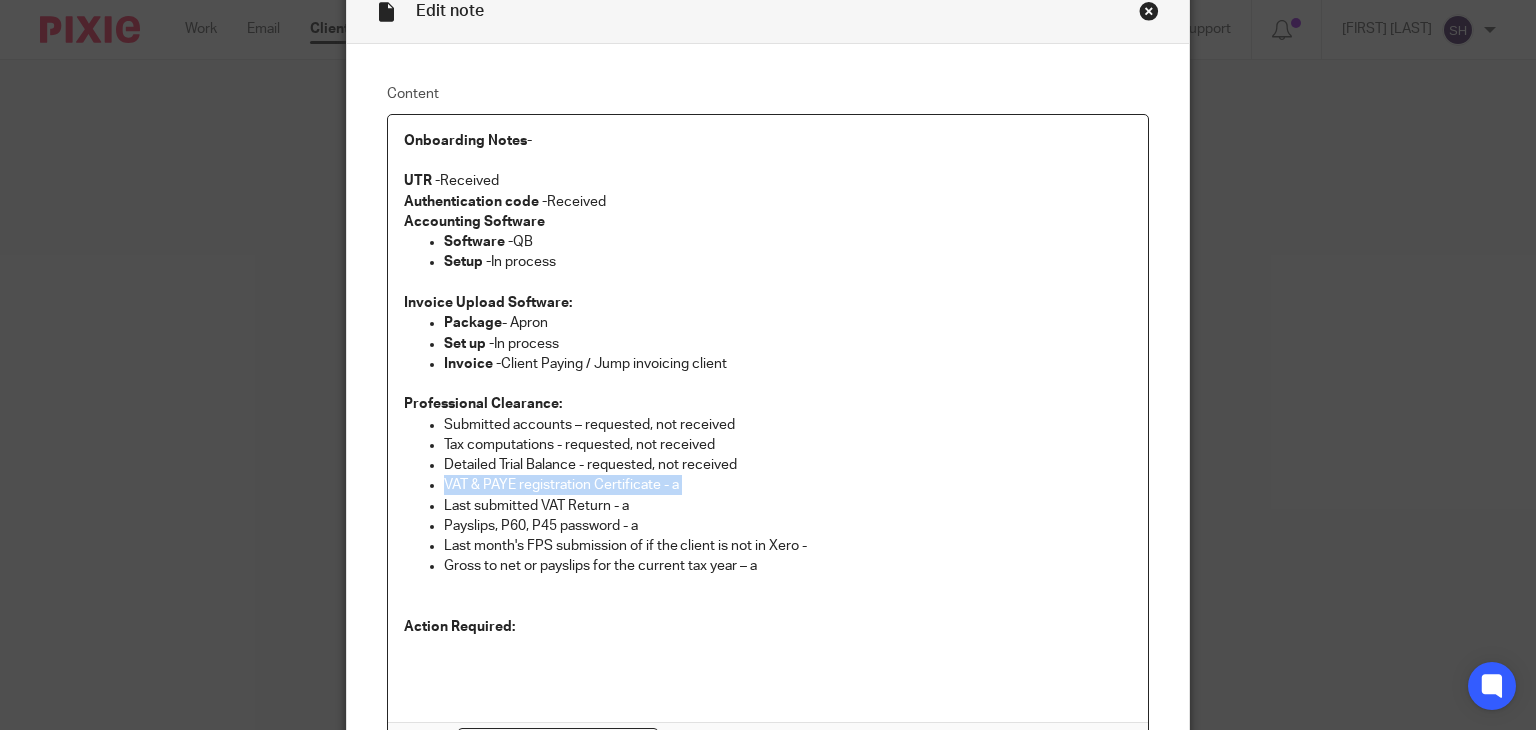 click on "VAT & PAYE registration Certificate - a" at bounding box center (788, 485) 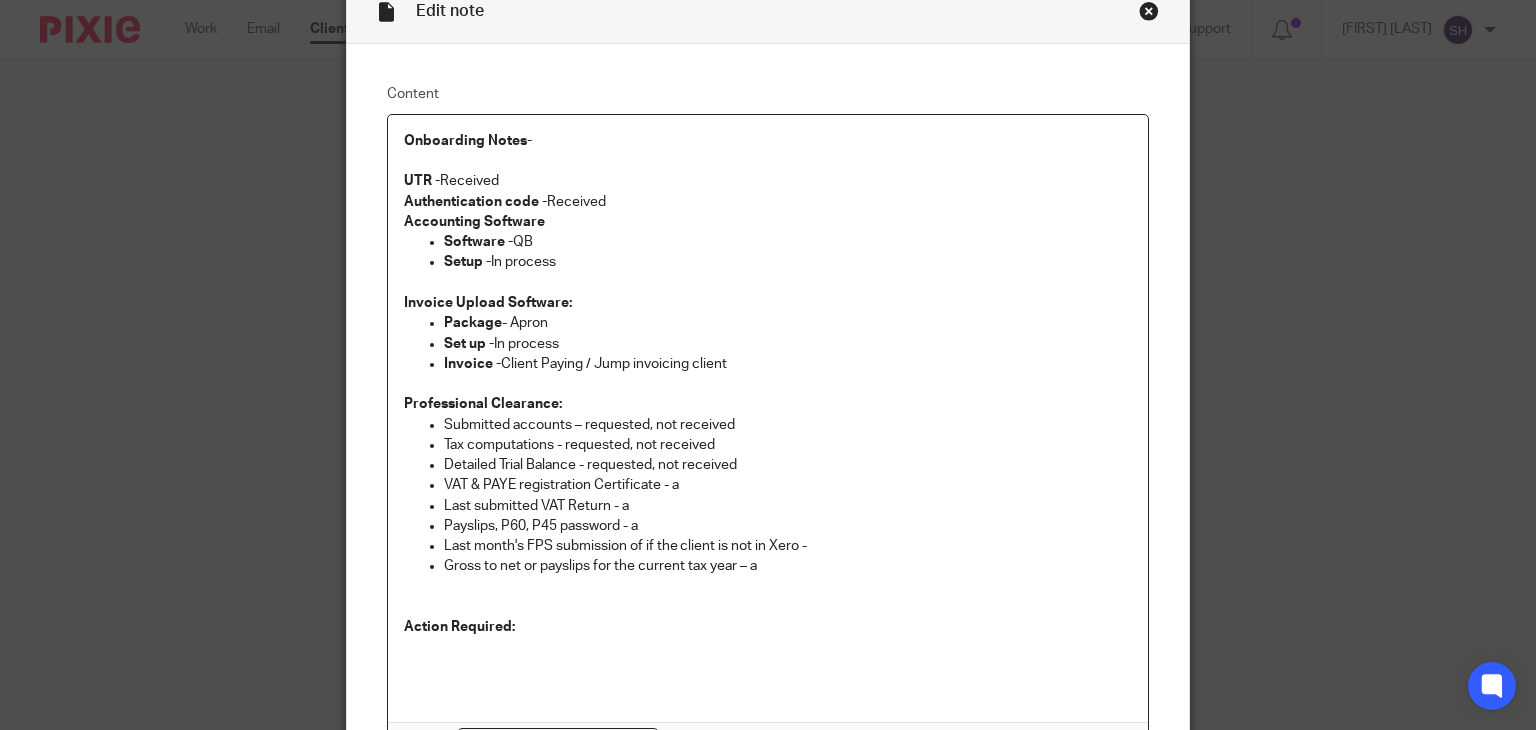 click on "VAT & PAYE registration Certificate - a" at bounding box center [788, 485] 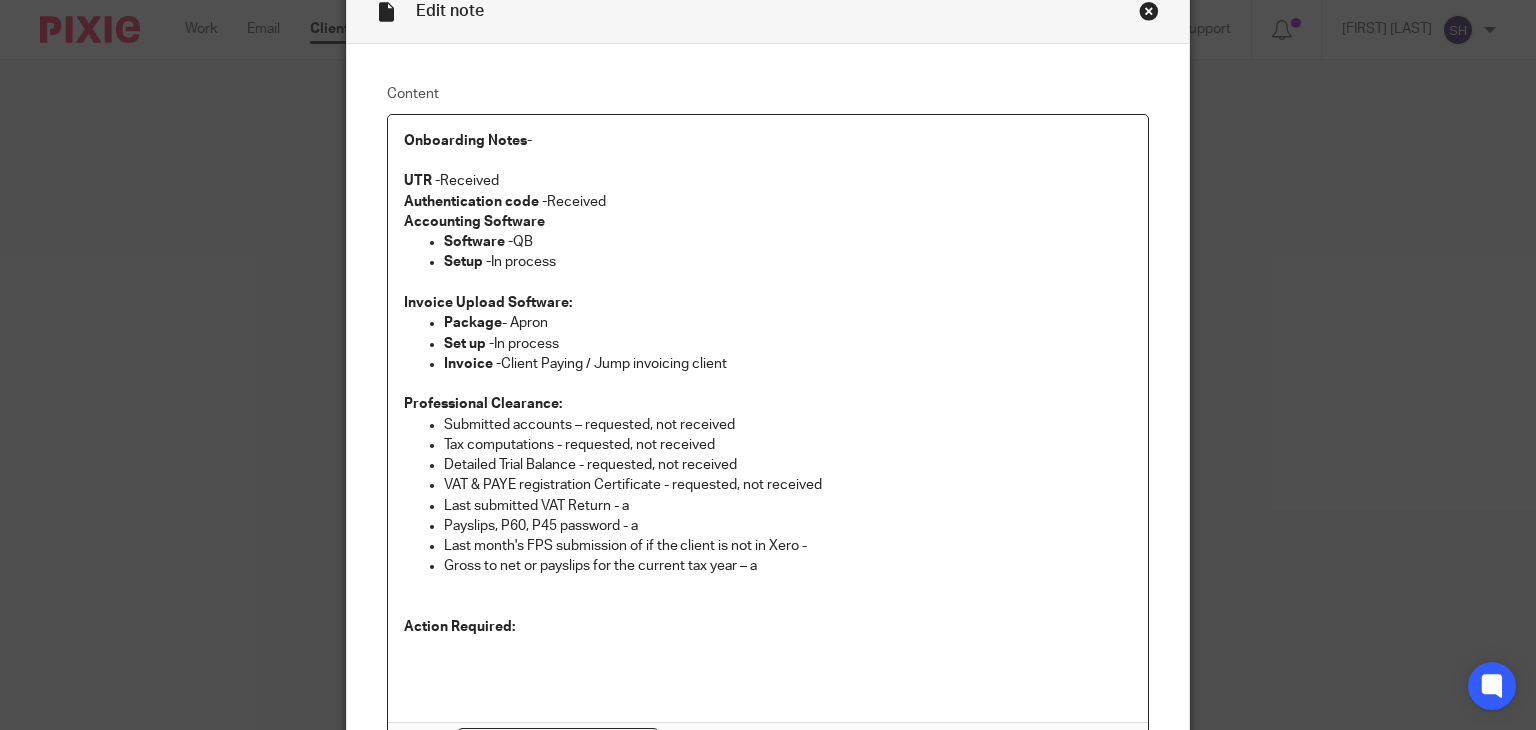 click on "Last submitted VAT Return - a" at bounding box center (788, 506) 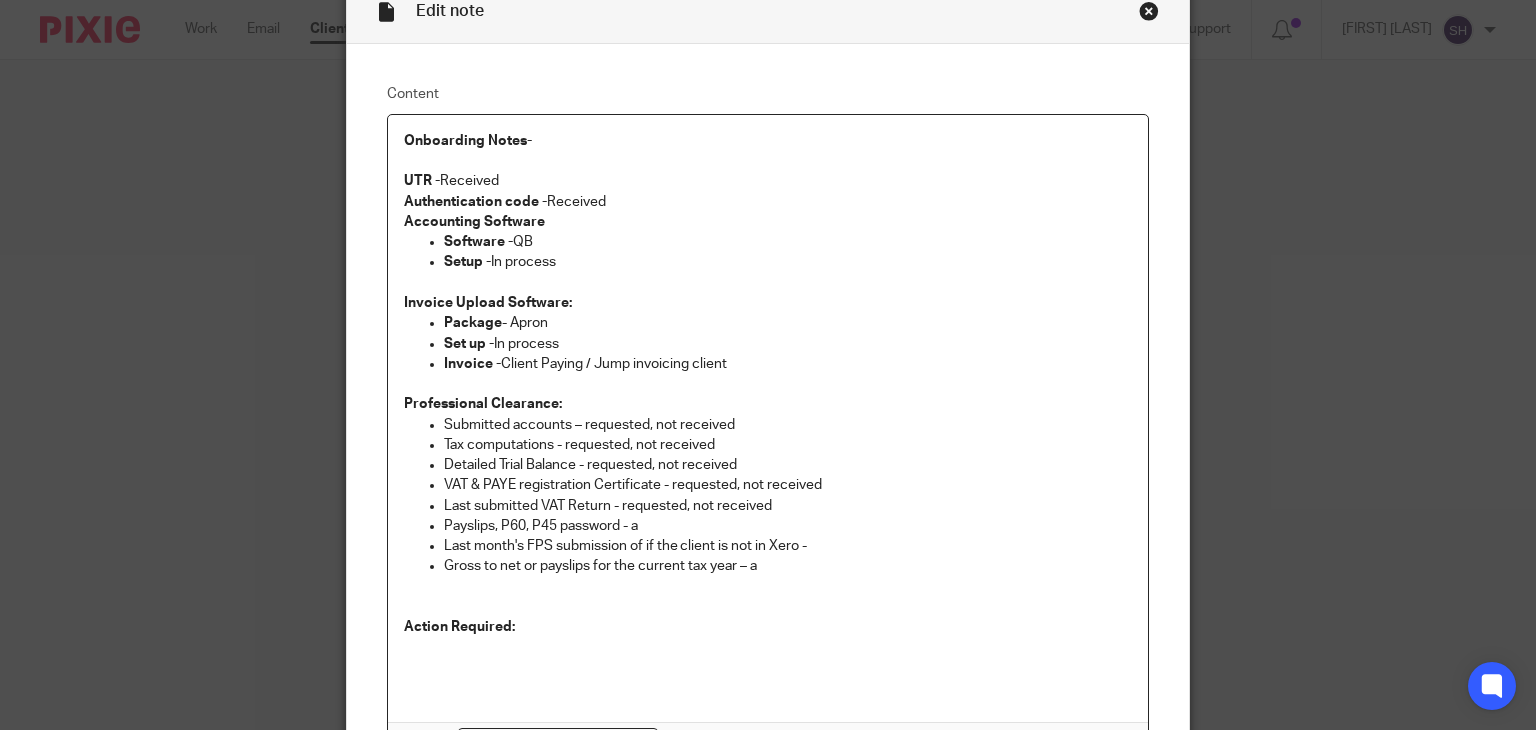click on "Payslips, P60, P45 password - a" at bounding box center (788, 526) 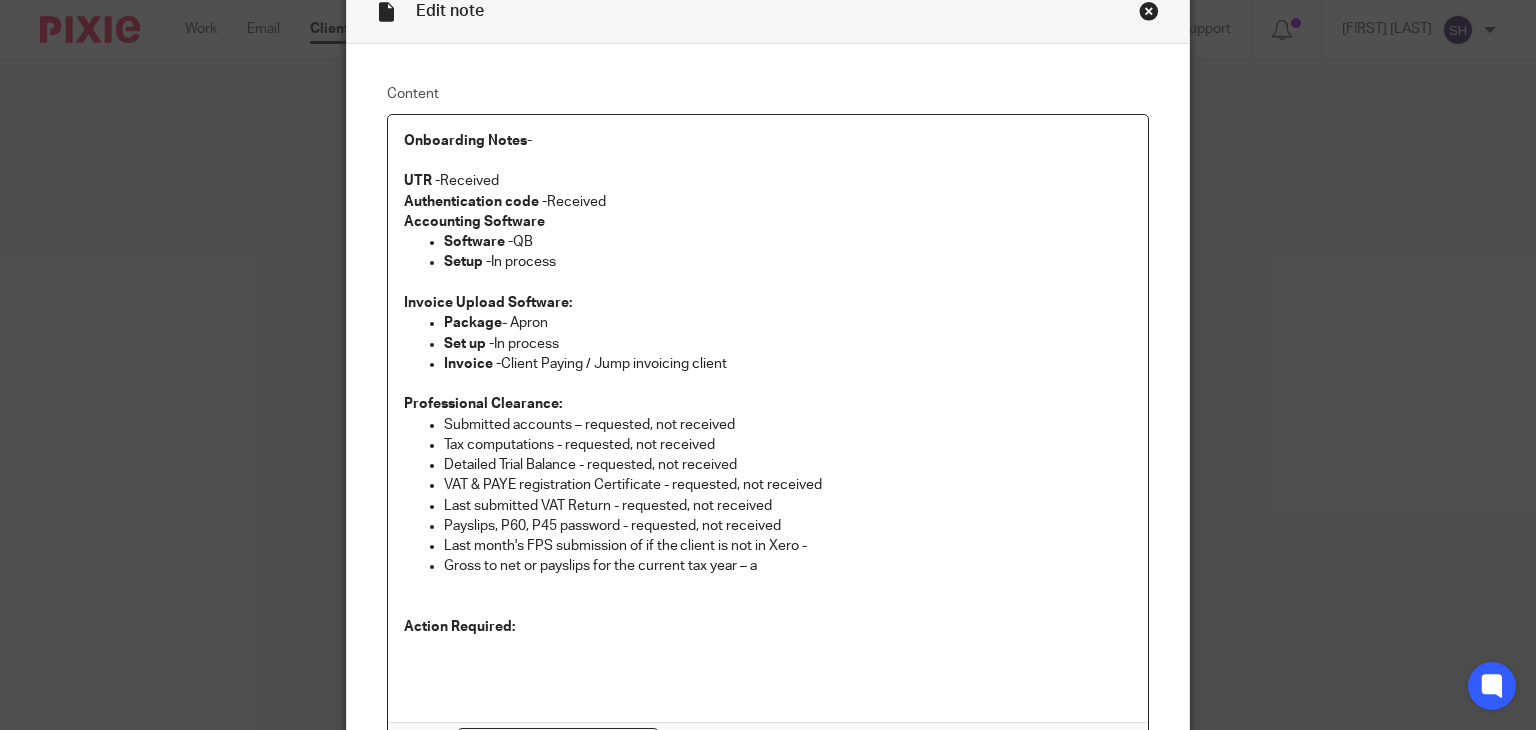 click on "Last month's FPS submission of if the client is not in Xero -" at bounding box center [788, 546] 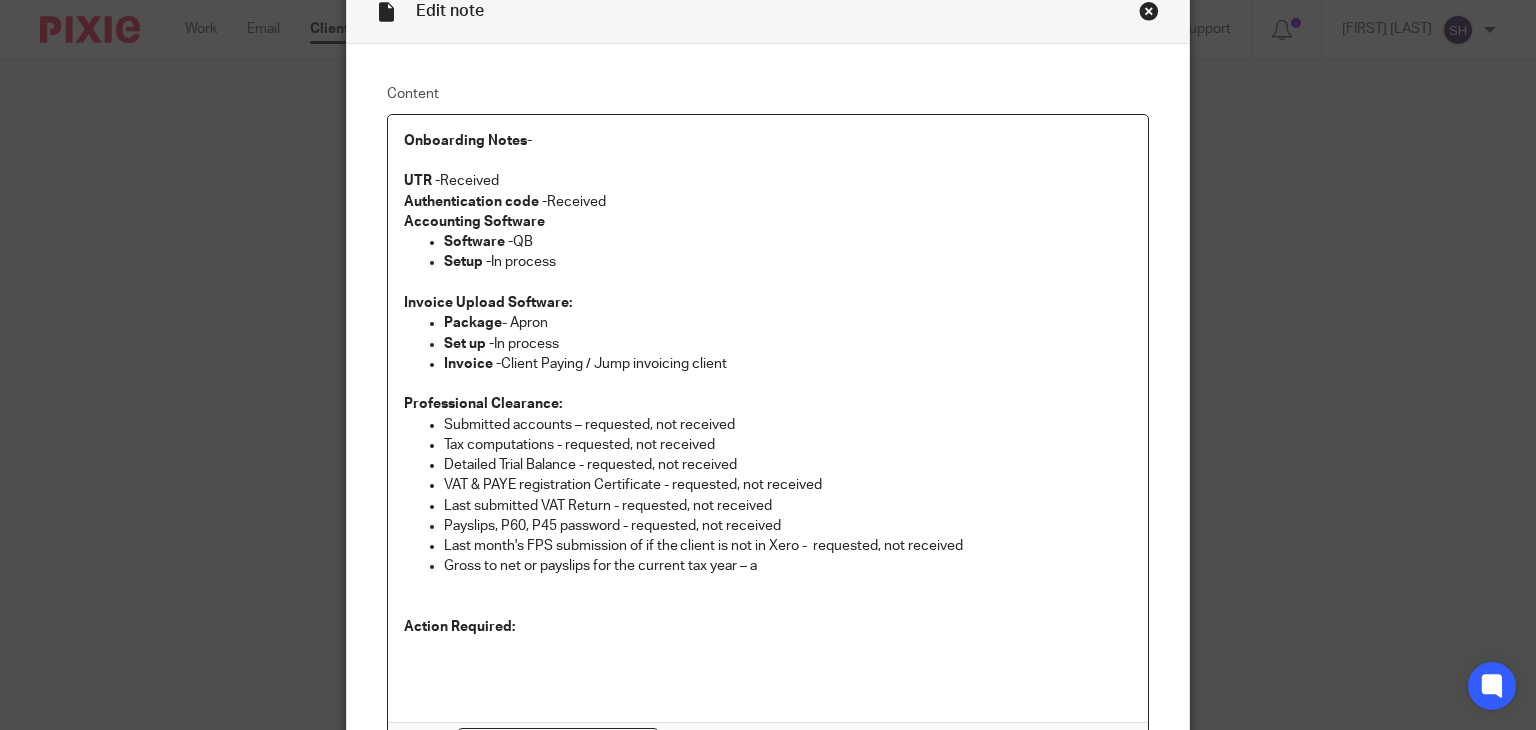 click on "Gross to net or payslips for the current tax year – a" at bounding box center [788, 566] 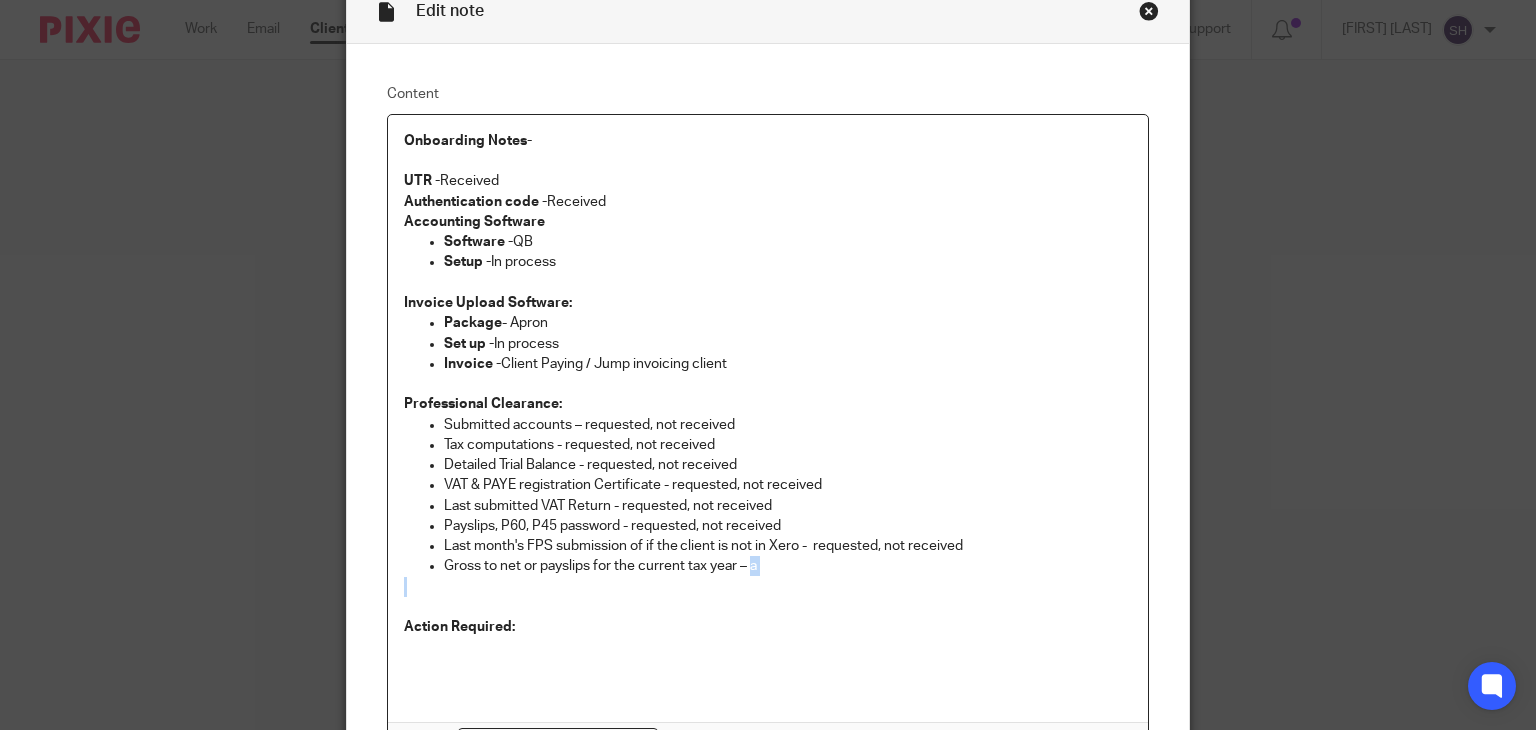 drag, startPoint x: 747, startPoint y: 589, endPoint x: 744, endPoint y: 565, distance: 24.186773 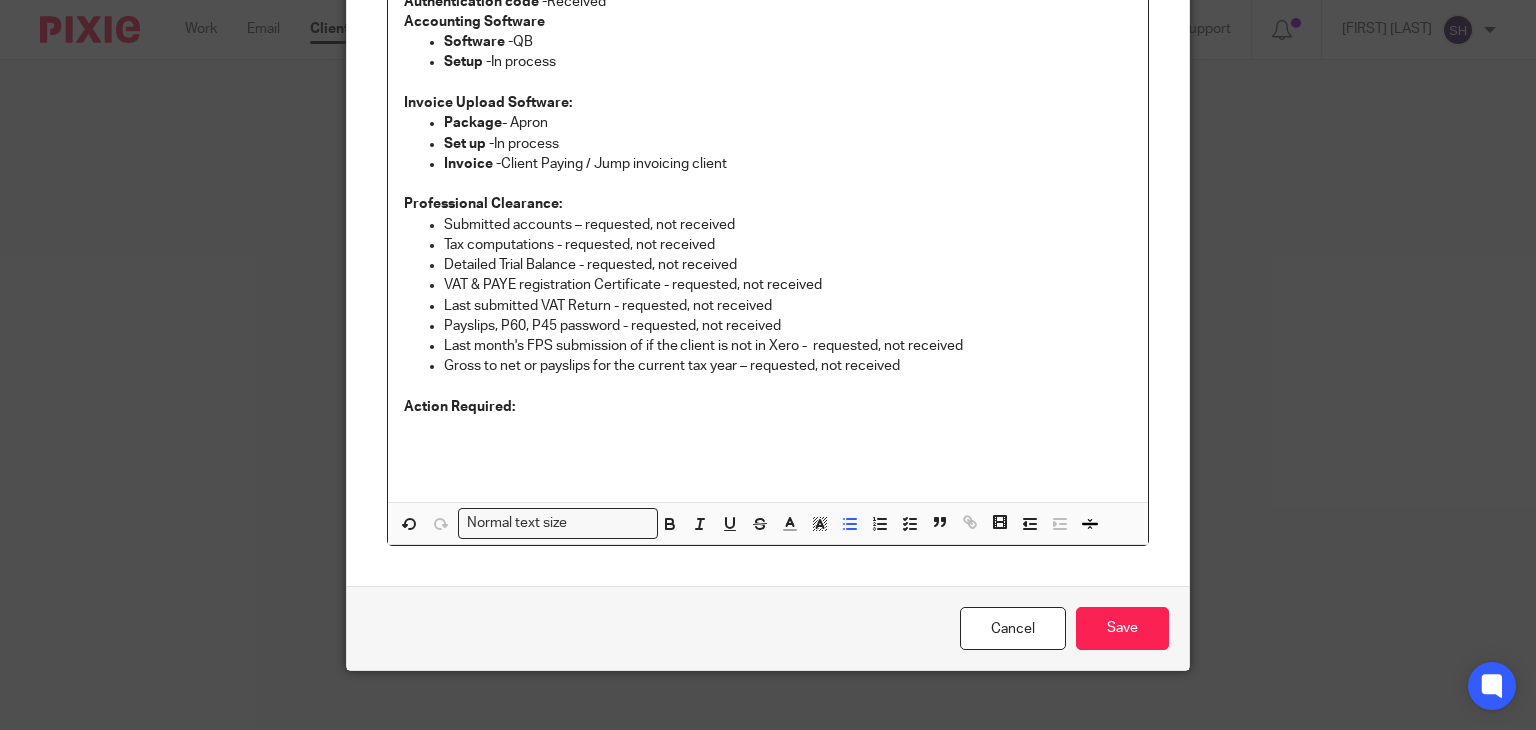 scroll, scrollTop: 302, scrollLeft: 0, axis: vertical 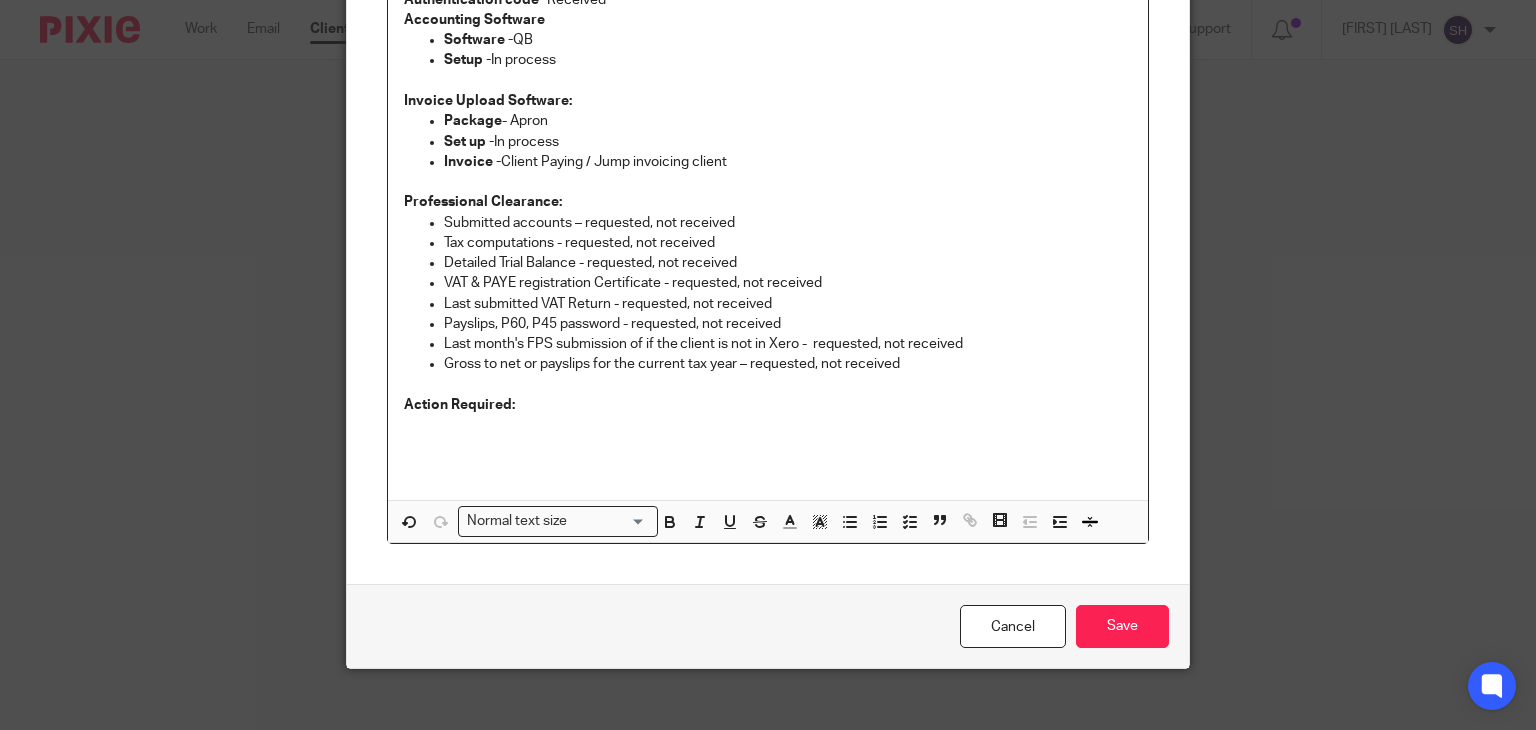 click on "Action Required:" at bounding box center [768, 405] 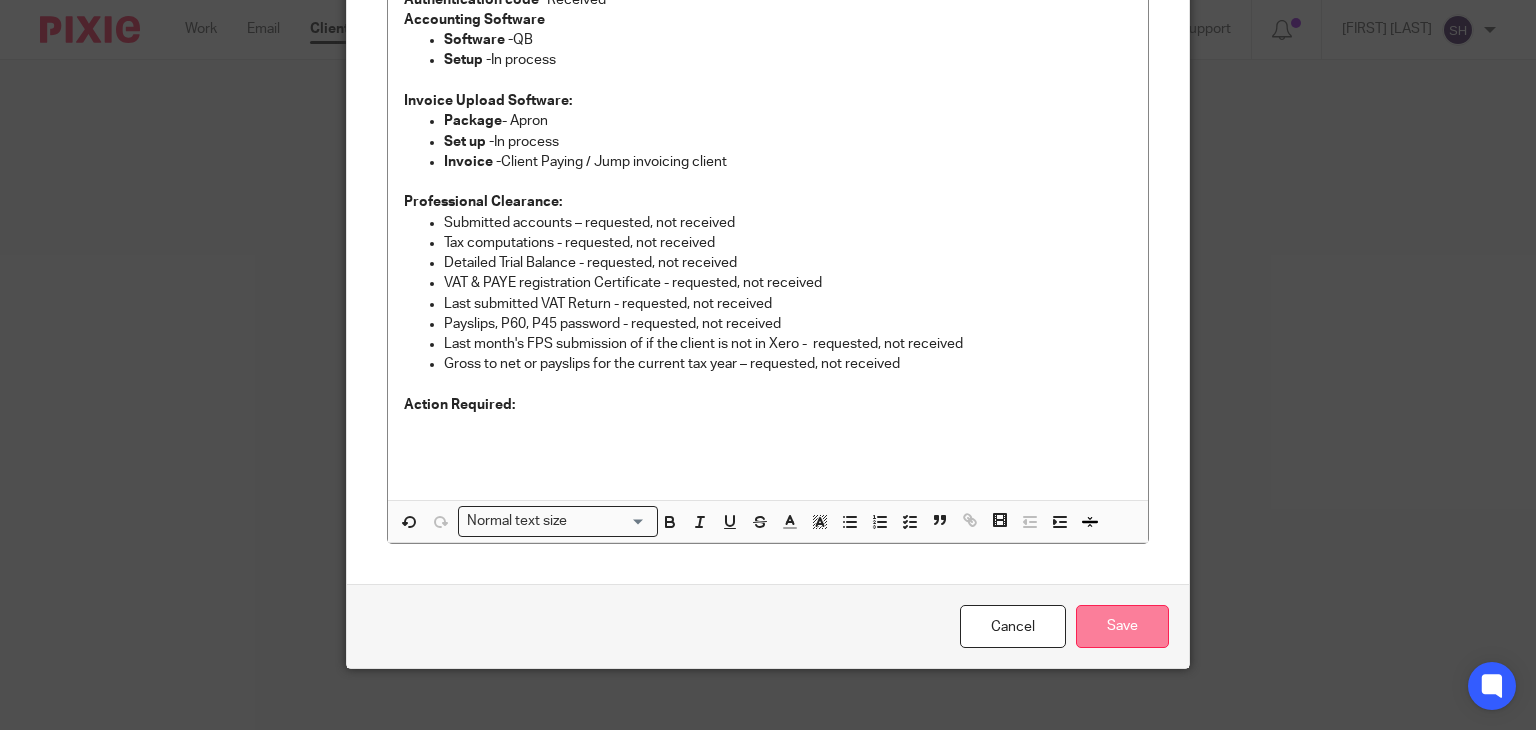 click on "Save" at bounding box center (1122, 626) 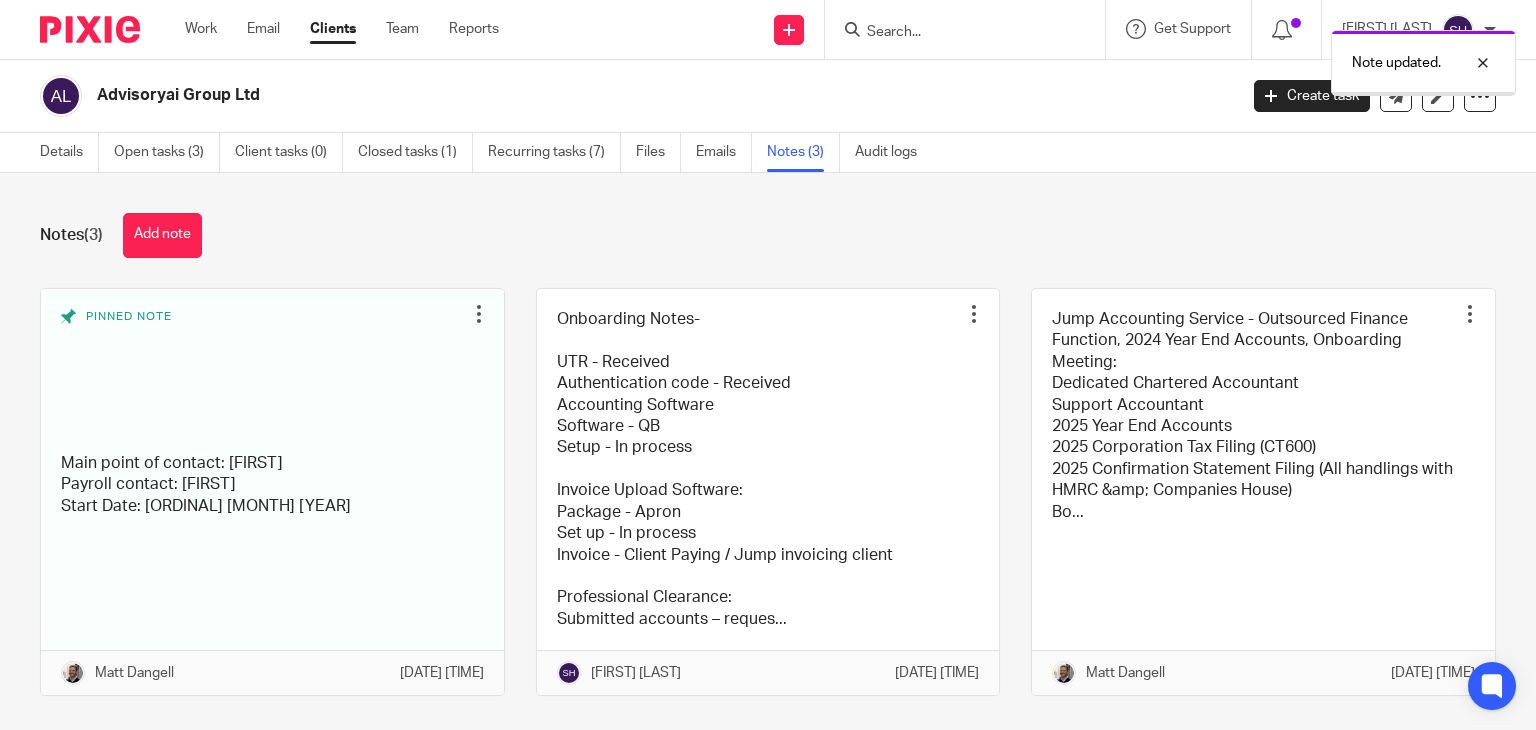 scroll, scrollTop: 0, scrollLeft: 0, axis: both 